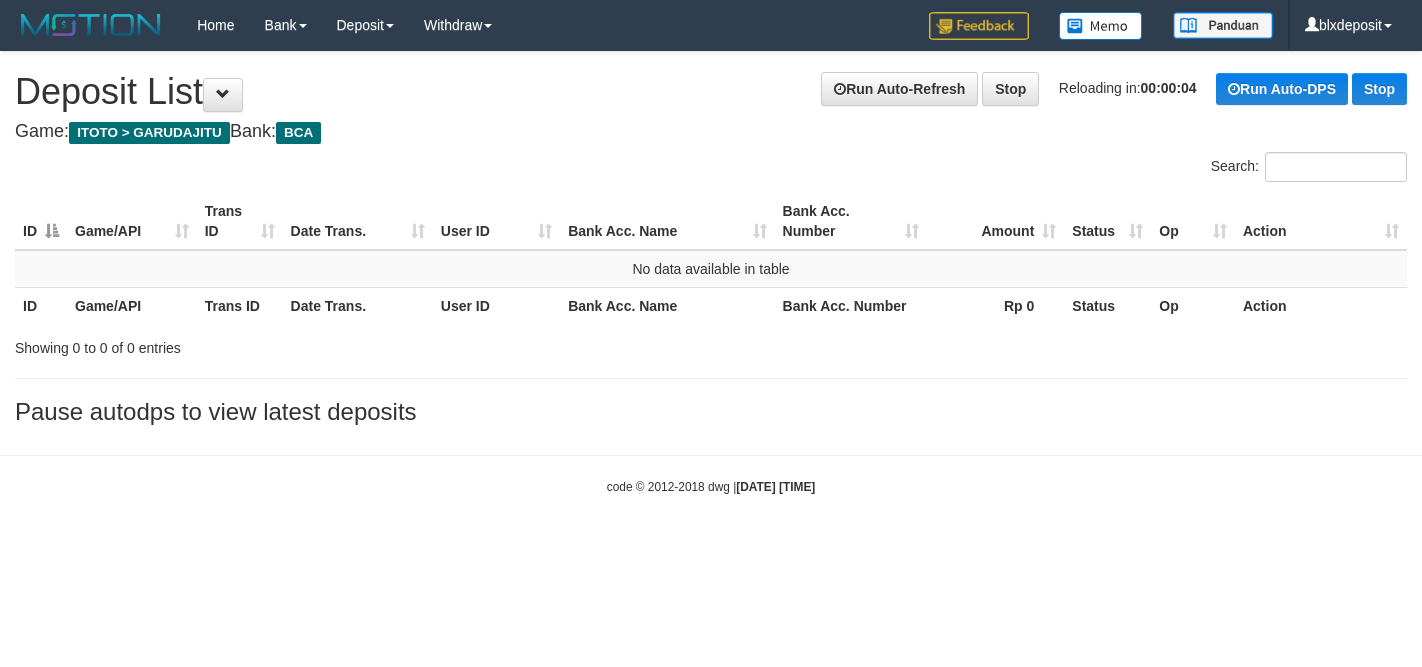 scroll, scrollTop: 0, scrollLeft: 0, axis: both 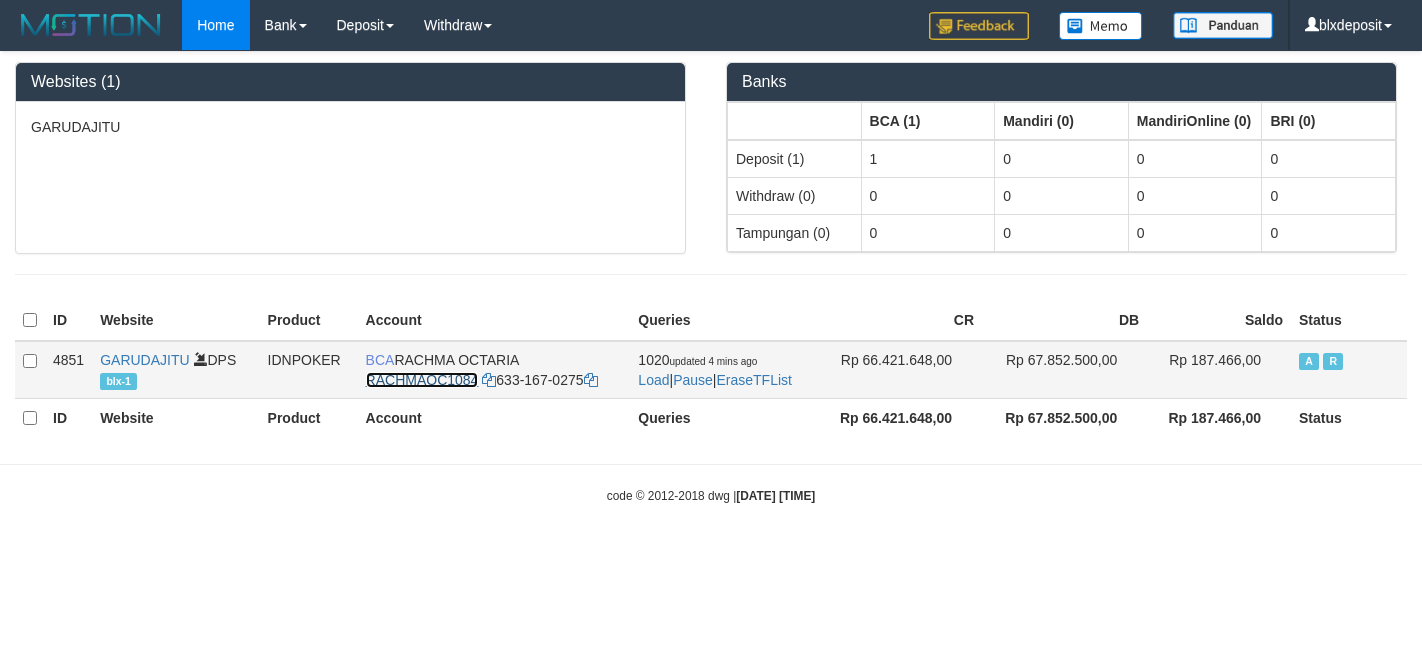click on "RACHMAOC1084" at bounding box center [422, 380] 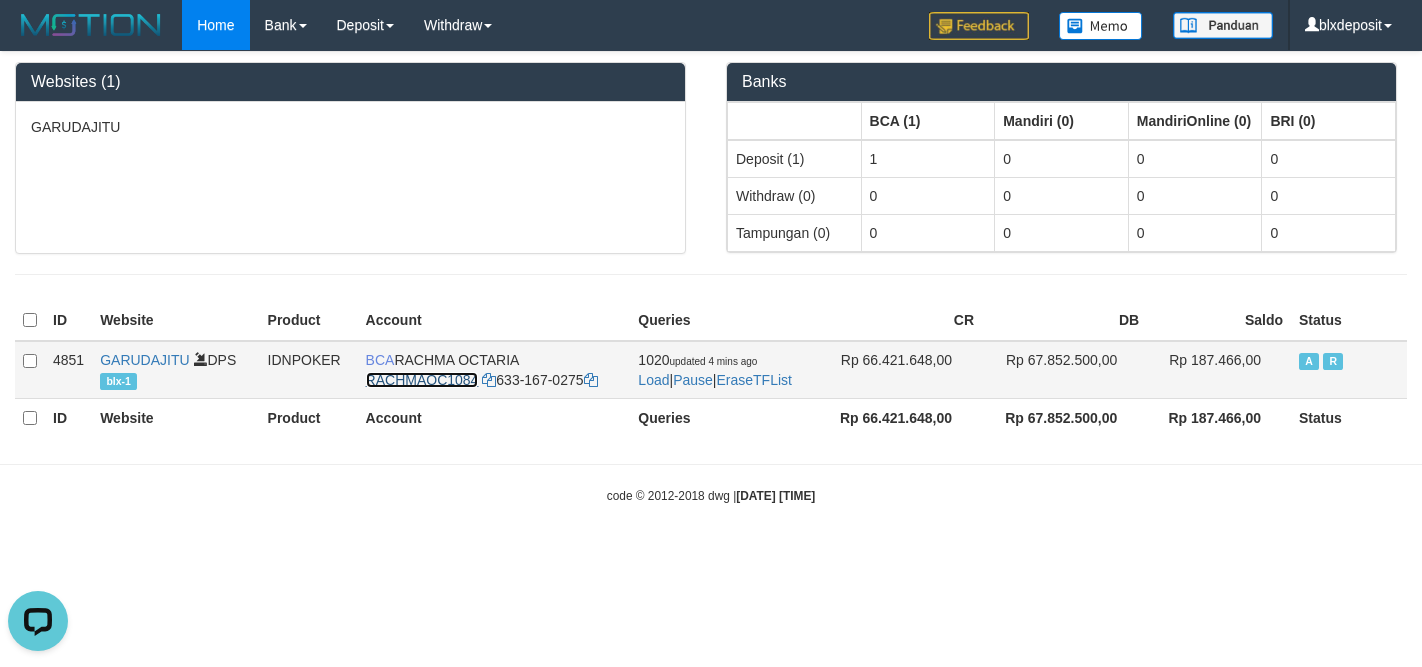 scroll, scrollTop: 0, scrollLeft: 0, axis: both 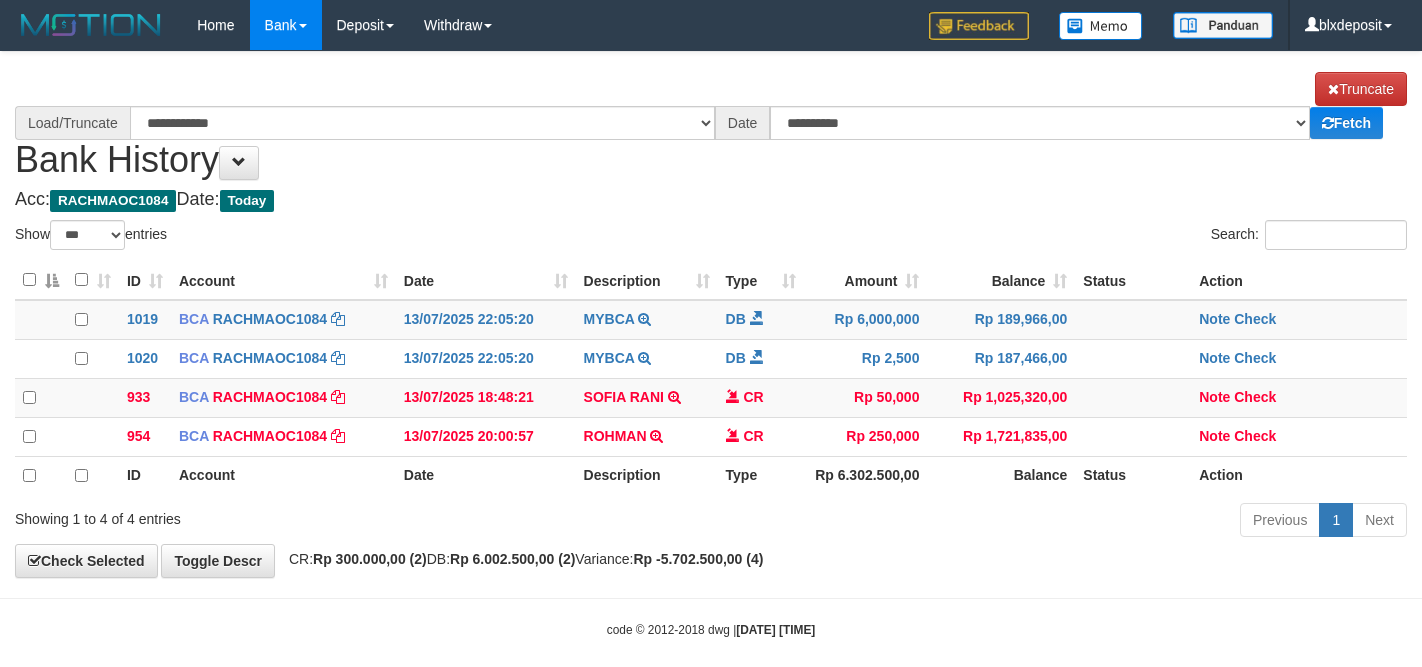 select on "***" 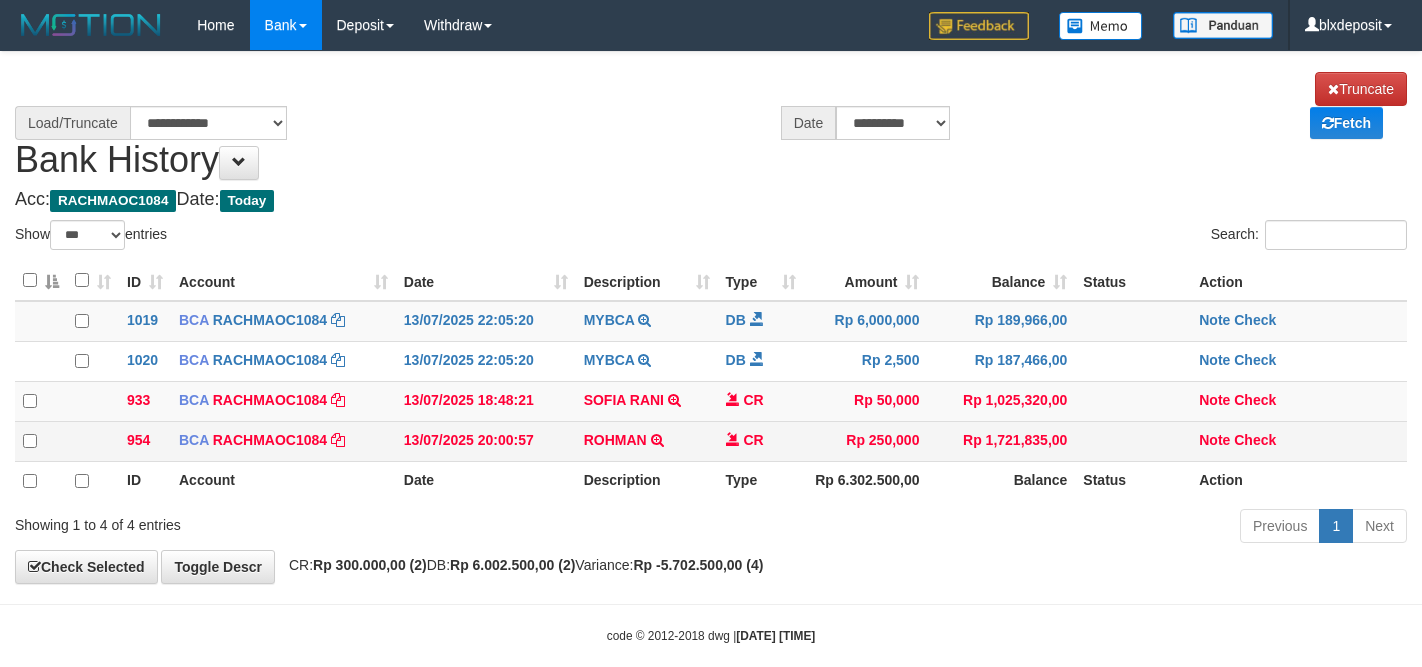 scroll, scrollTop: 0, scrollLeft: 0, axis: both 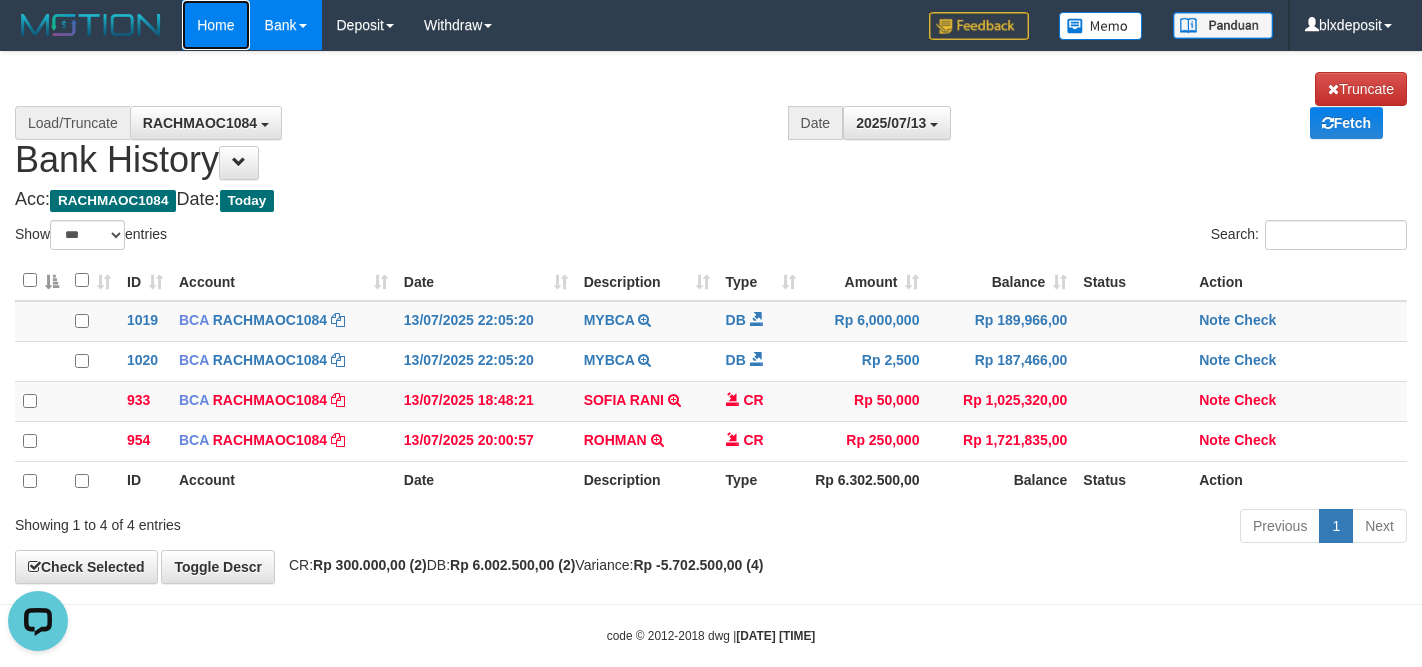 click on "Home" at bounding box center [215, 25] 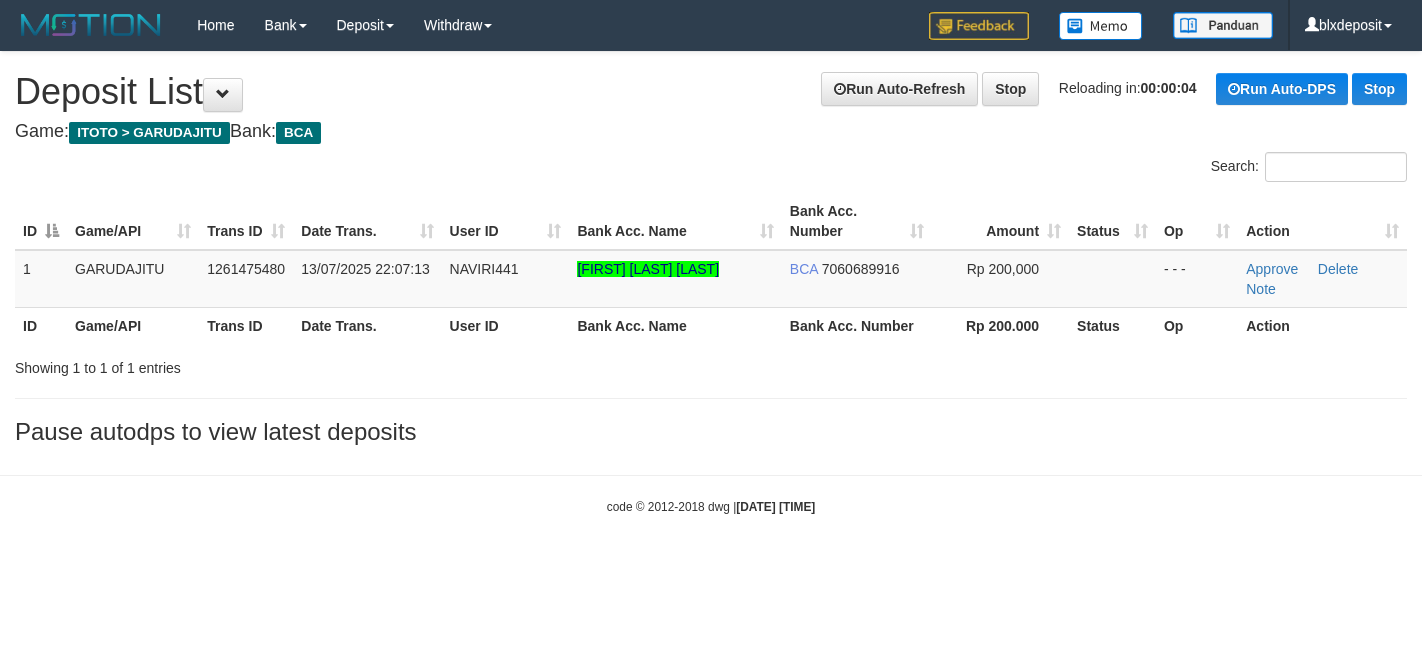 scroll, scrollTop: 0, scrollLeft: 0, axis: both 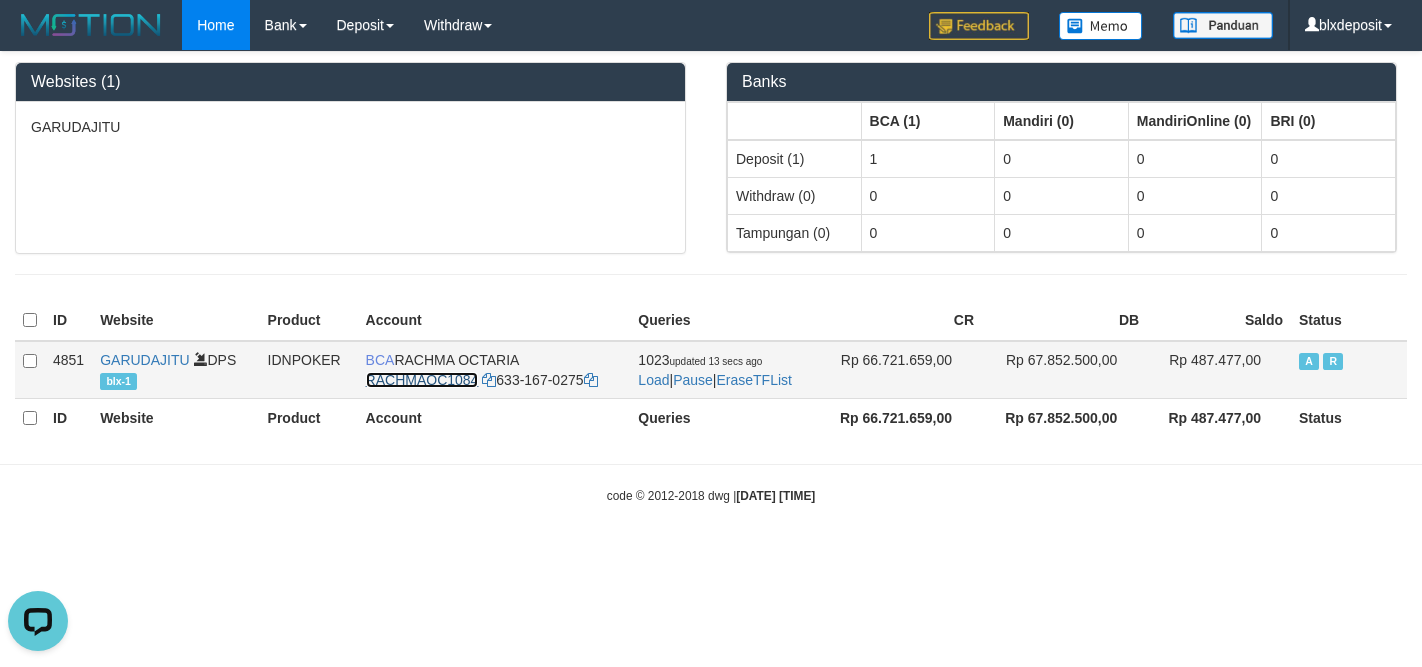 click on "RACHMAOC1084" at bounding box center (422, 380) 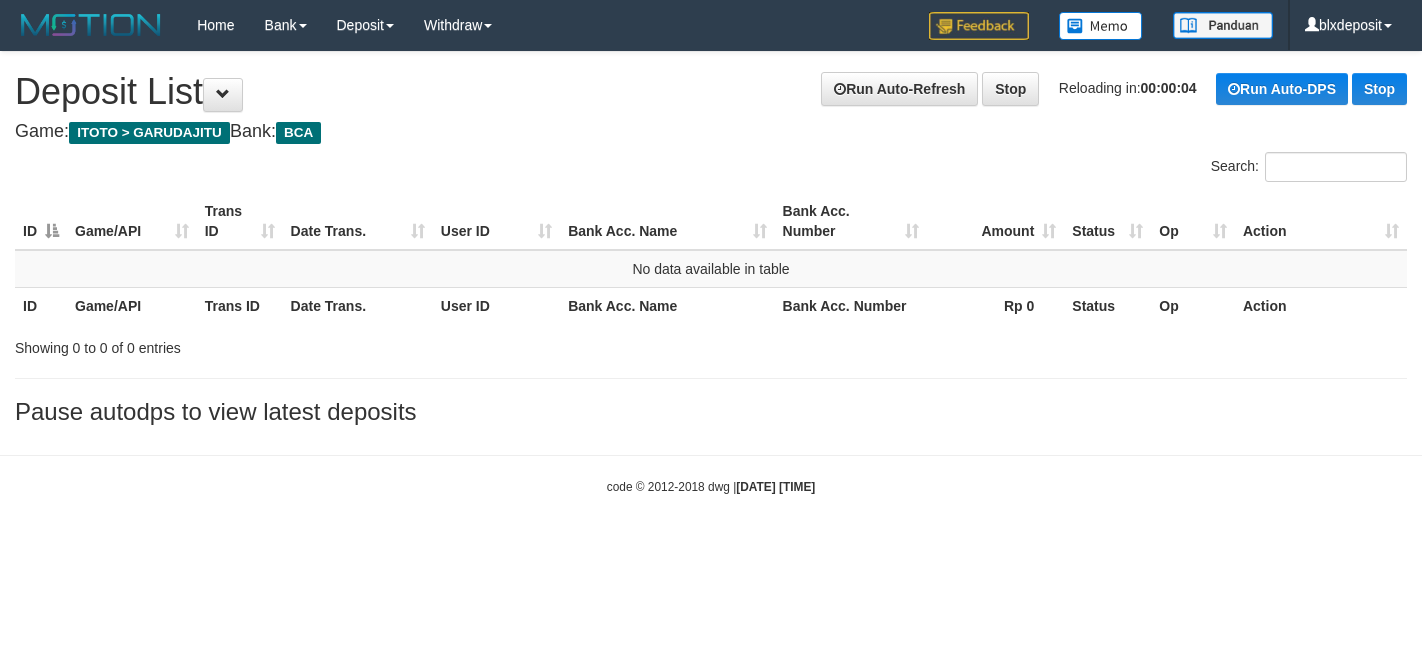 scroll, scrollTop: 0, scrollLeft: 0, axis: both 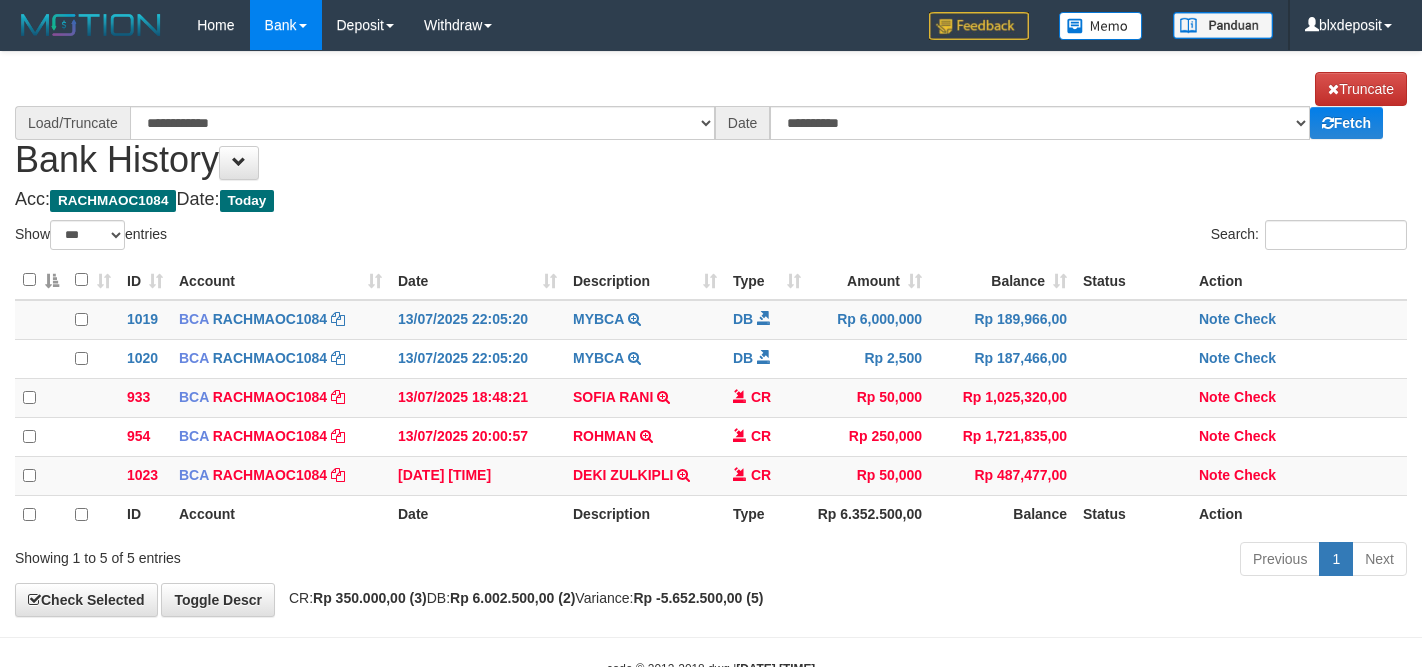 select on "***" 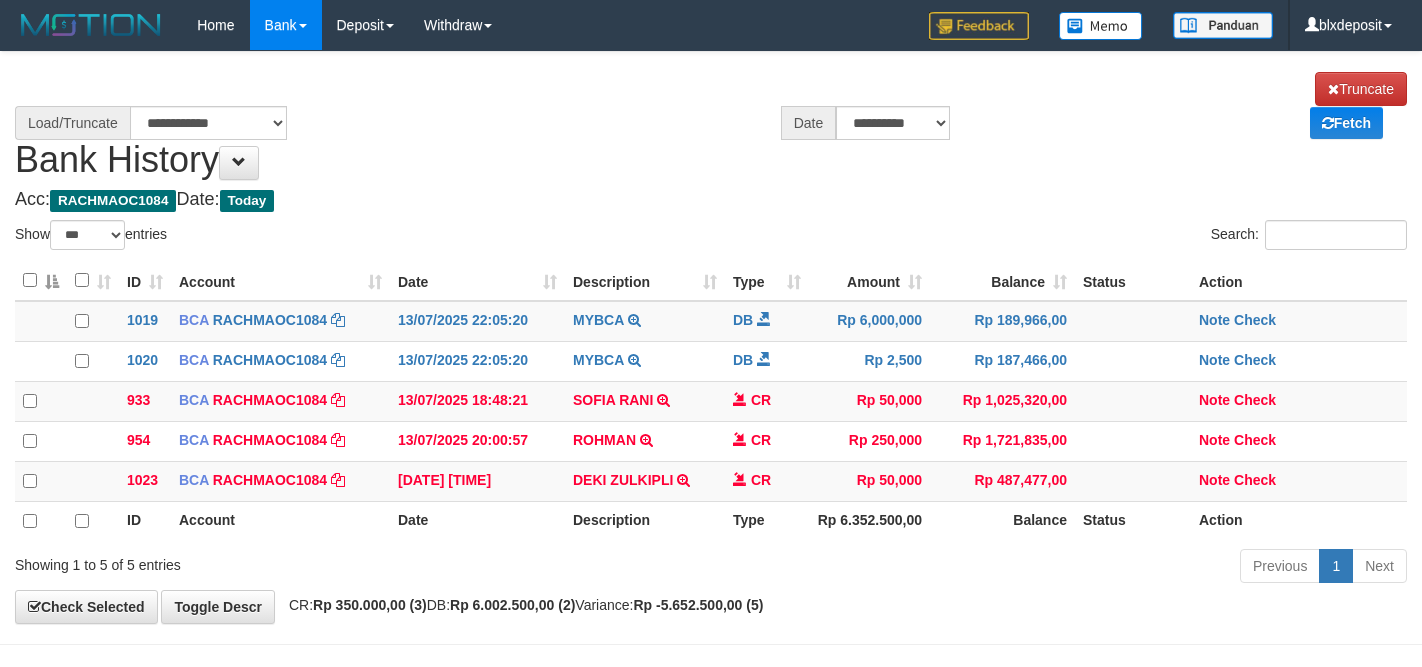 scroll, scrollTop: 0, scrollLeft: 0, axis: both 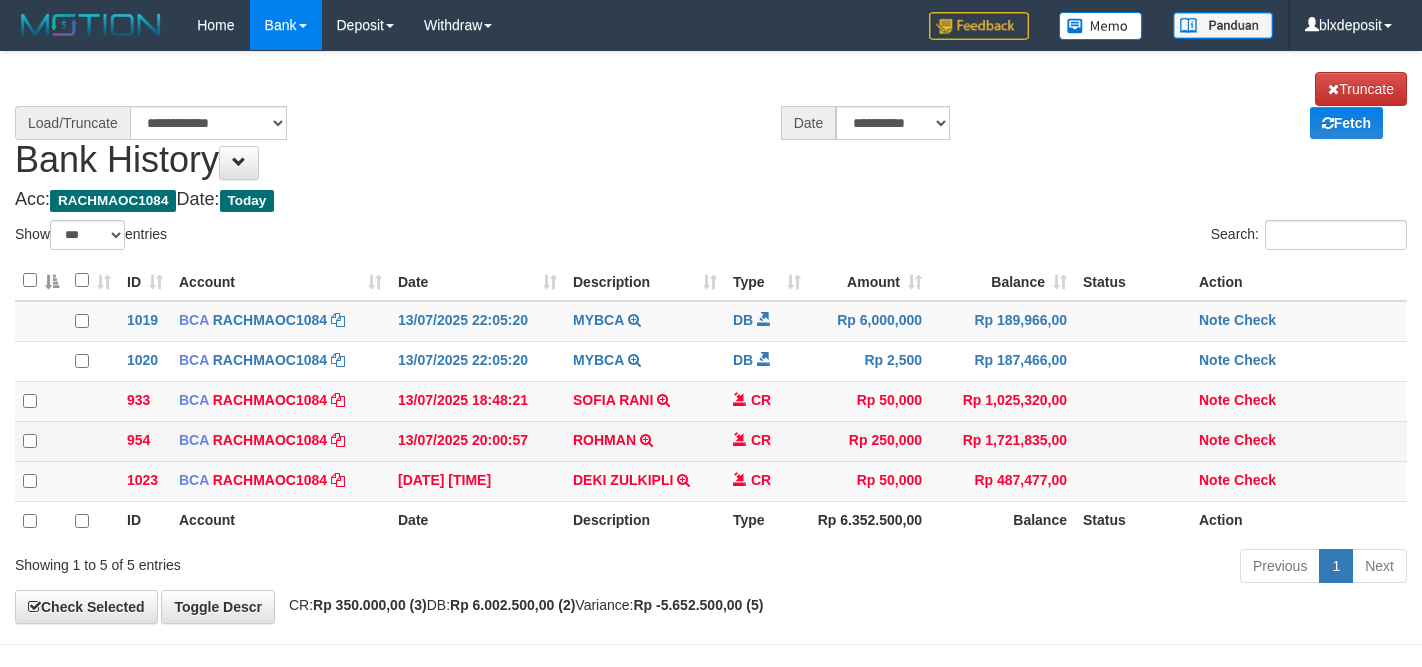 select on "****" 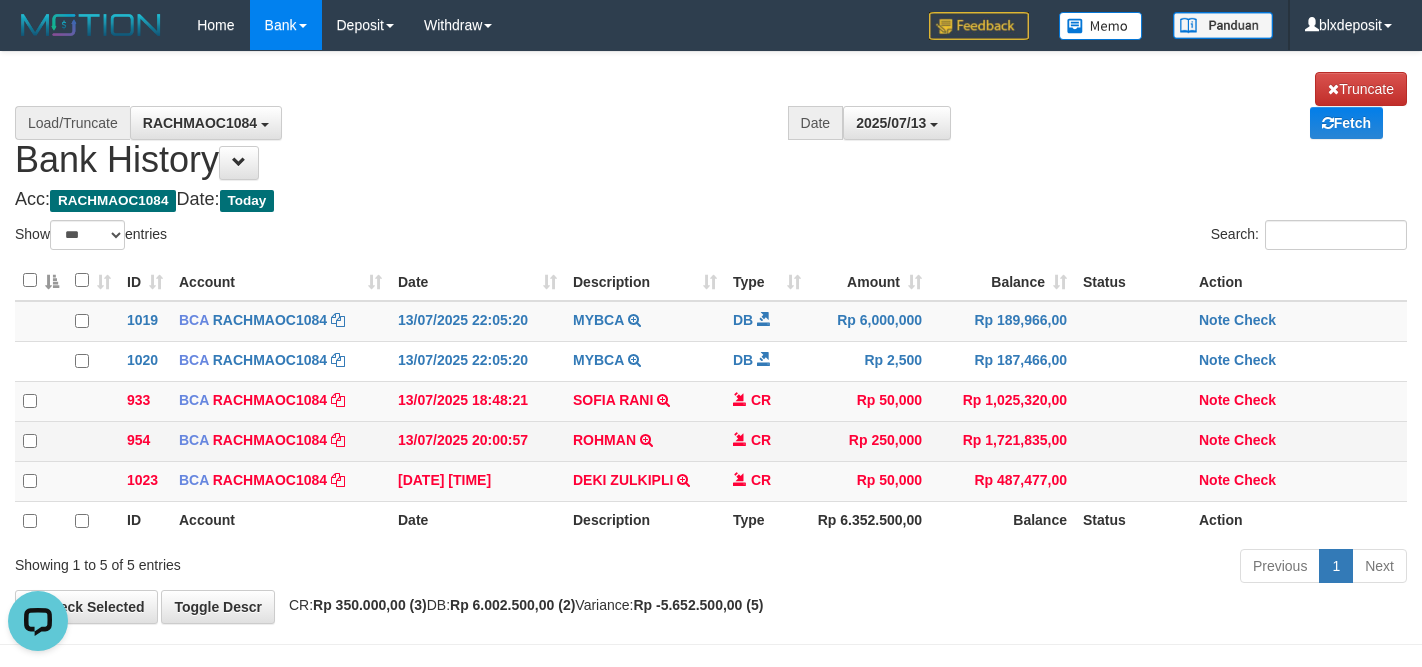 scroll, scrollTop: 0, scrollLeft: 0, axis: both 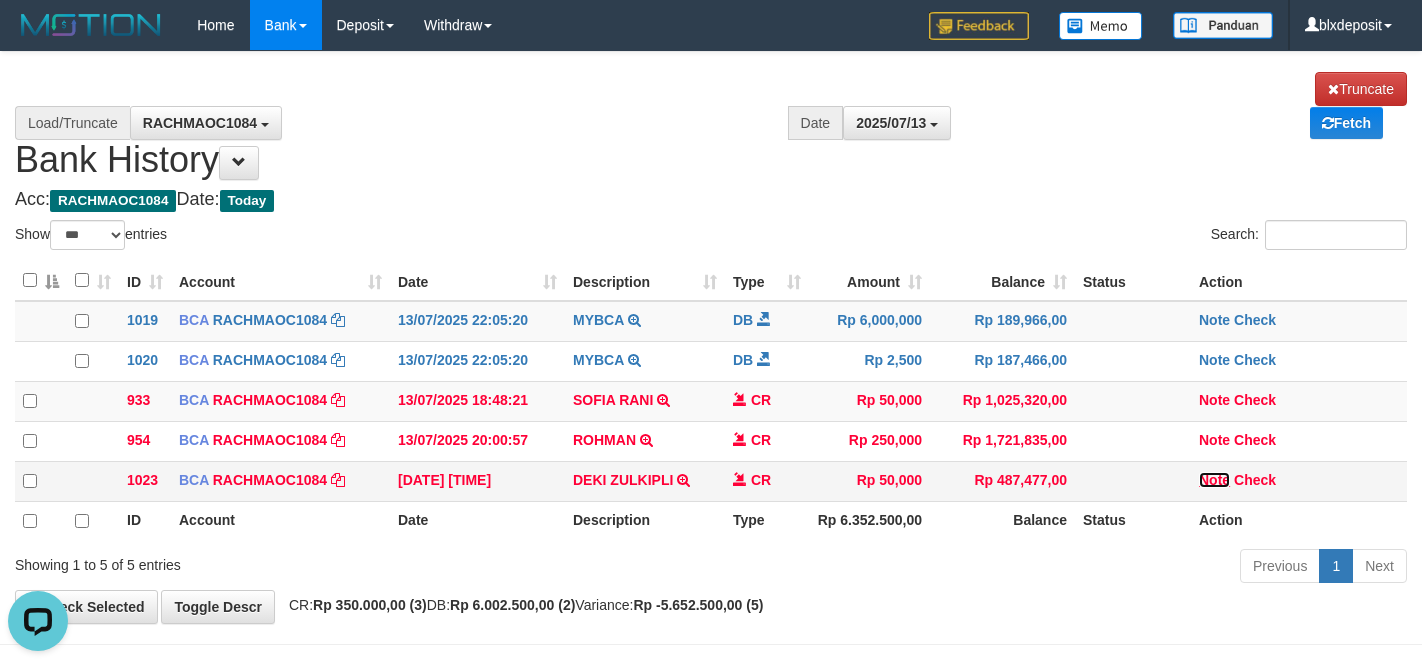 click on "Note" at bounding box center (1214, 480) 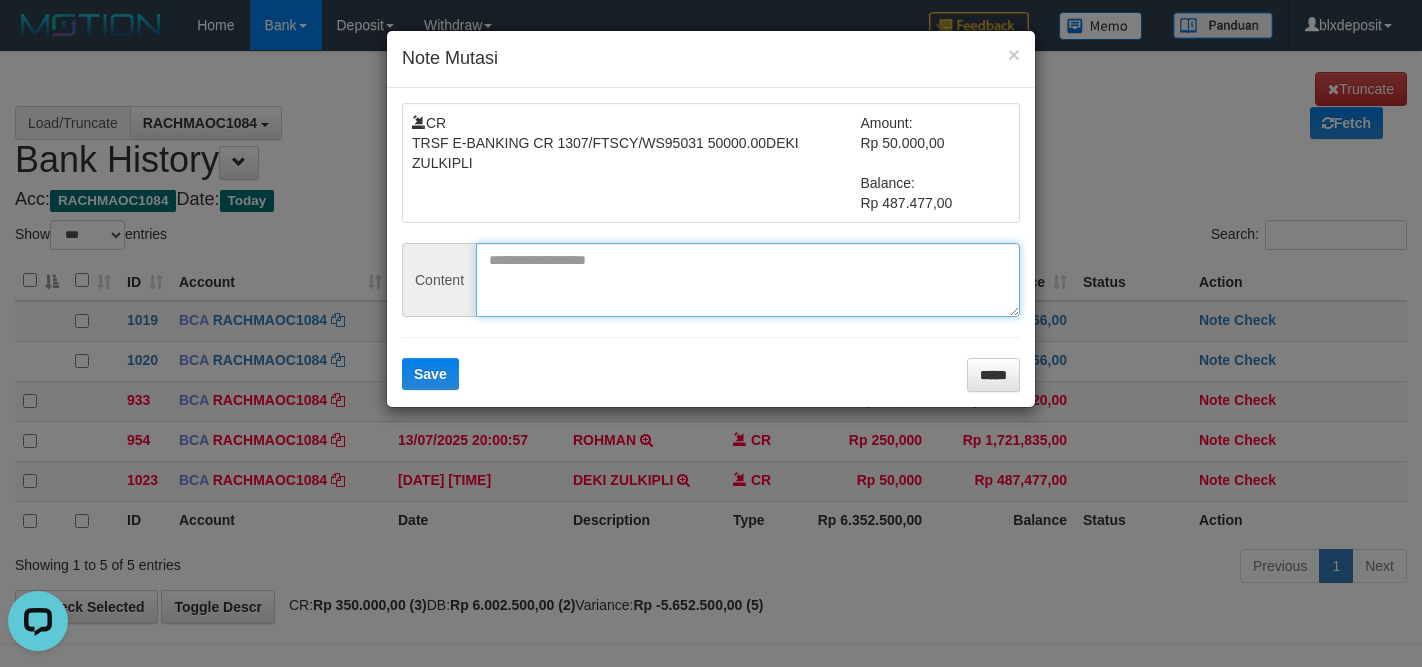click at bounding box center [748, 280] 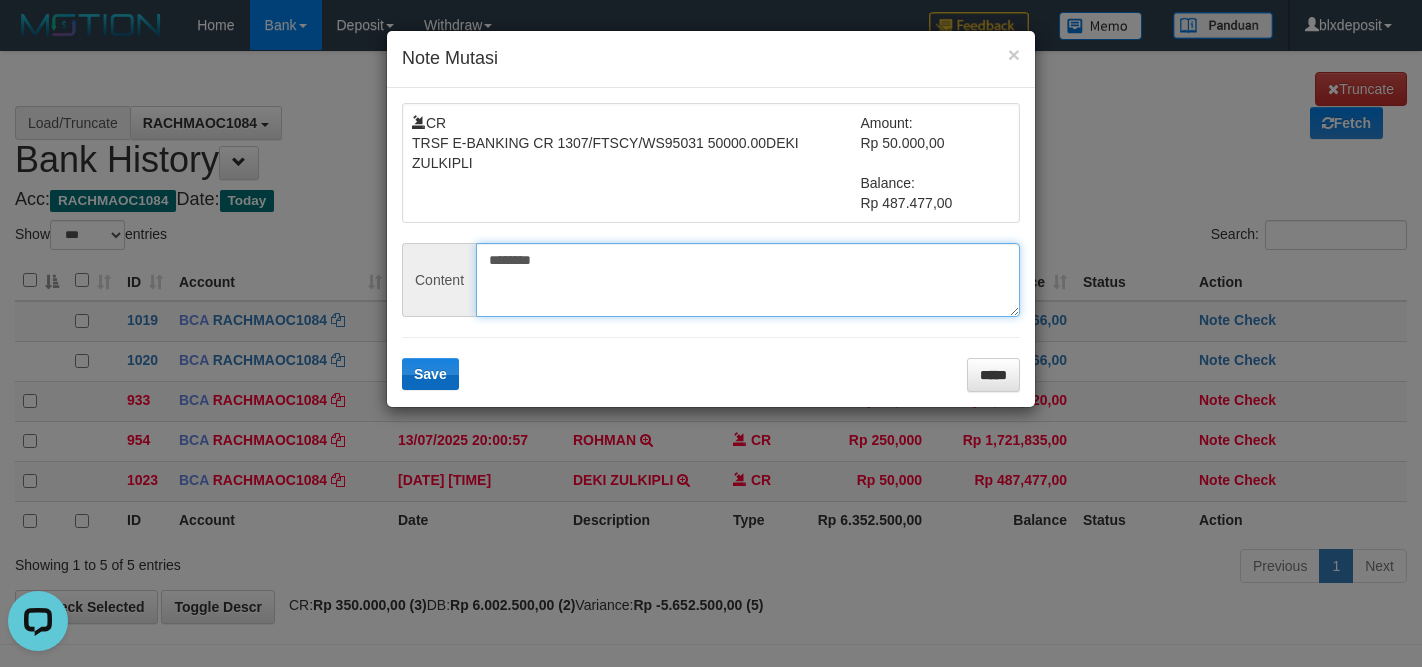 type on "********" 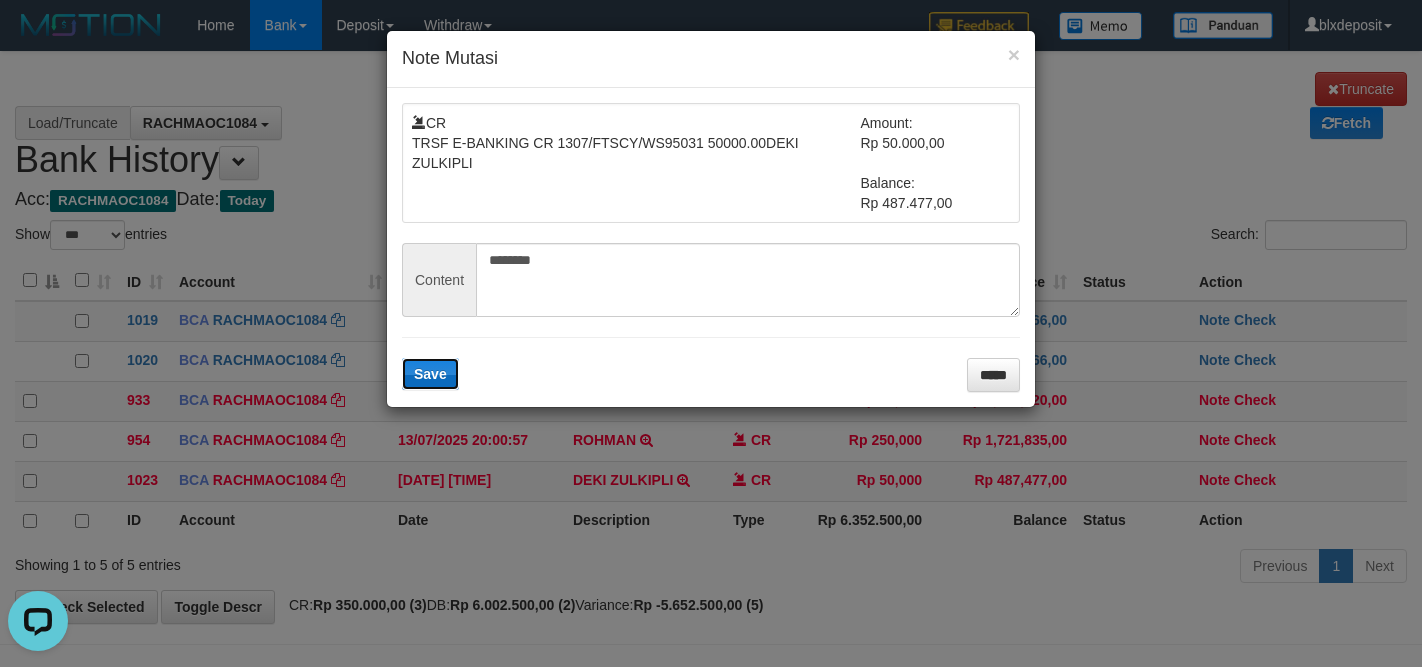 click on "Save" at bounding box center [430, 374] 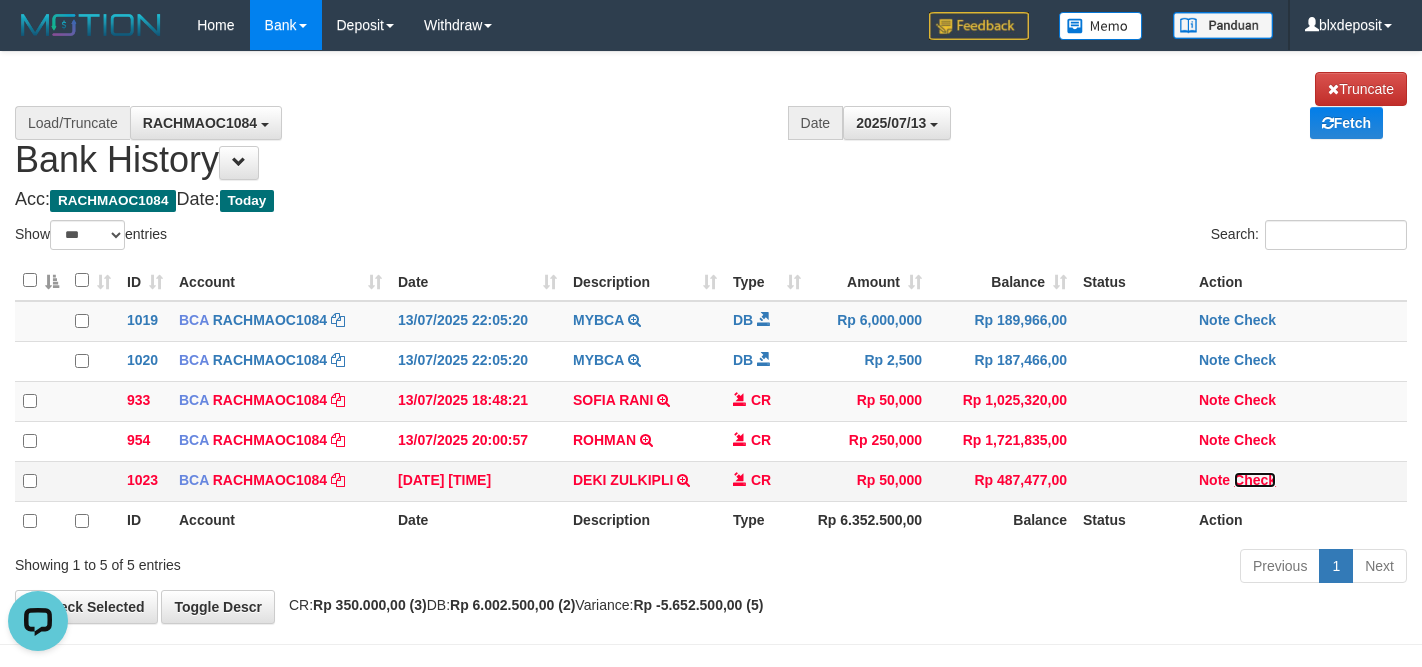 click on "Check" at bounding box center (1255, 480) 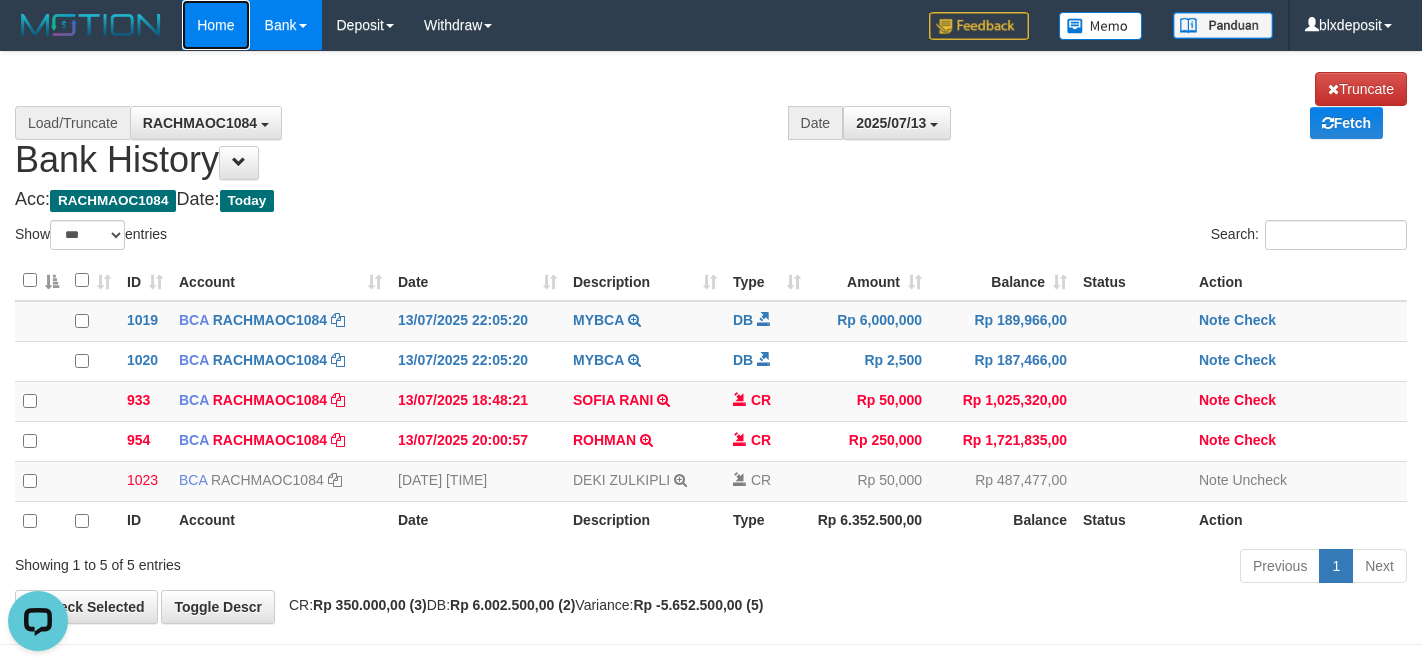 click on "Home" at bounding box center [215, 25] 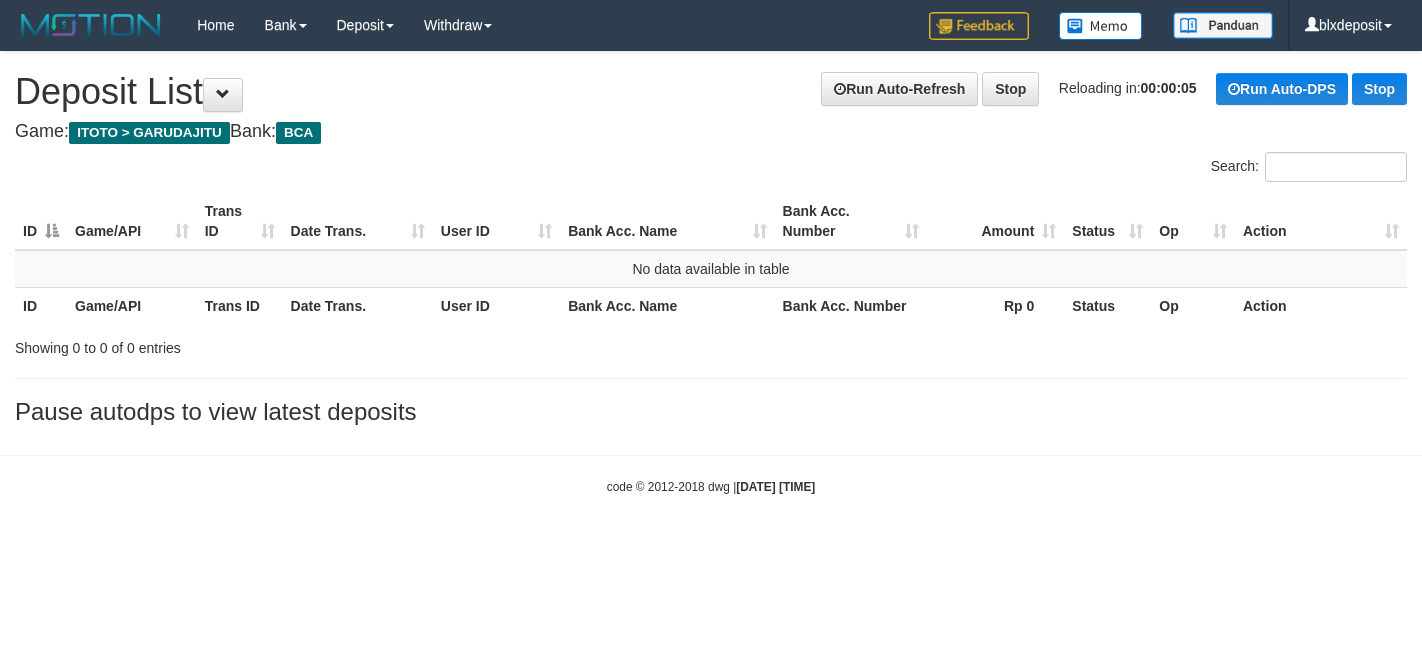 scroll, scrollTop: 0, scrollLeft: 0, axis: both 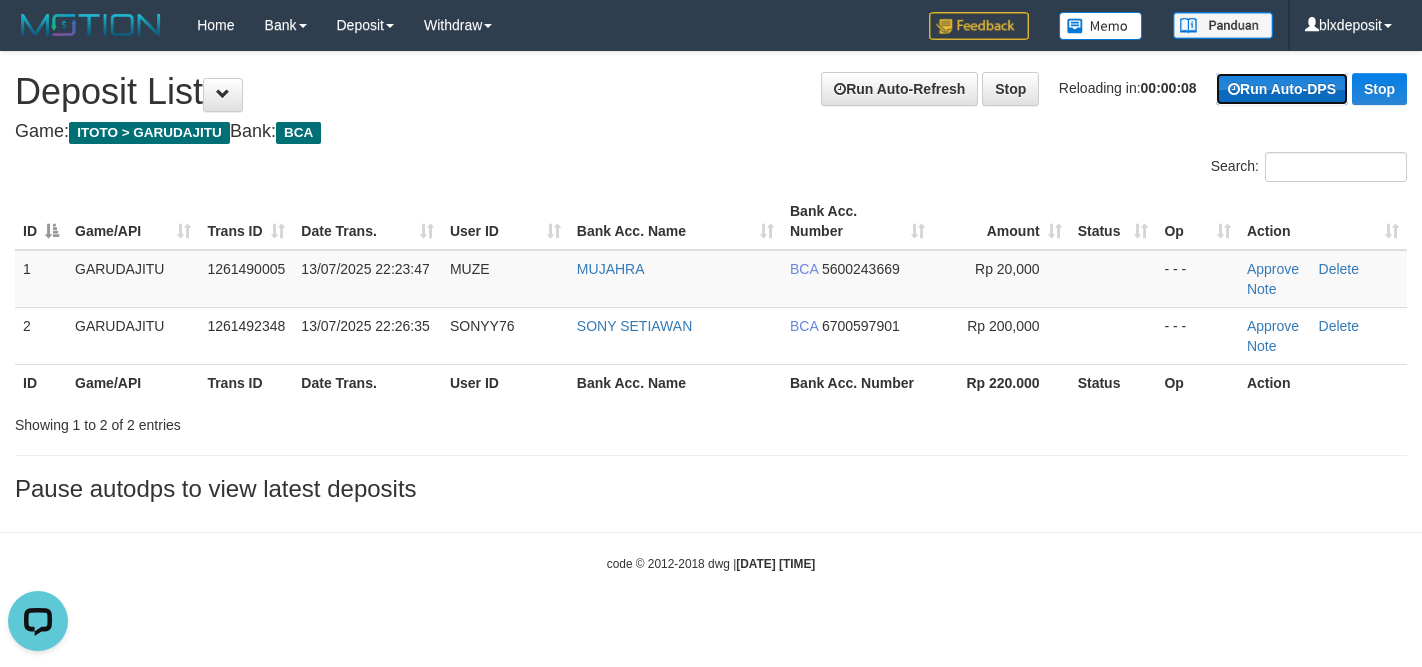 click on "Run Auto-DPS" at bounding box center [1282, 89] 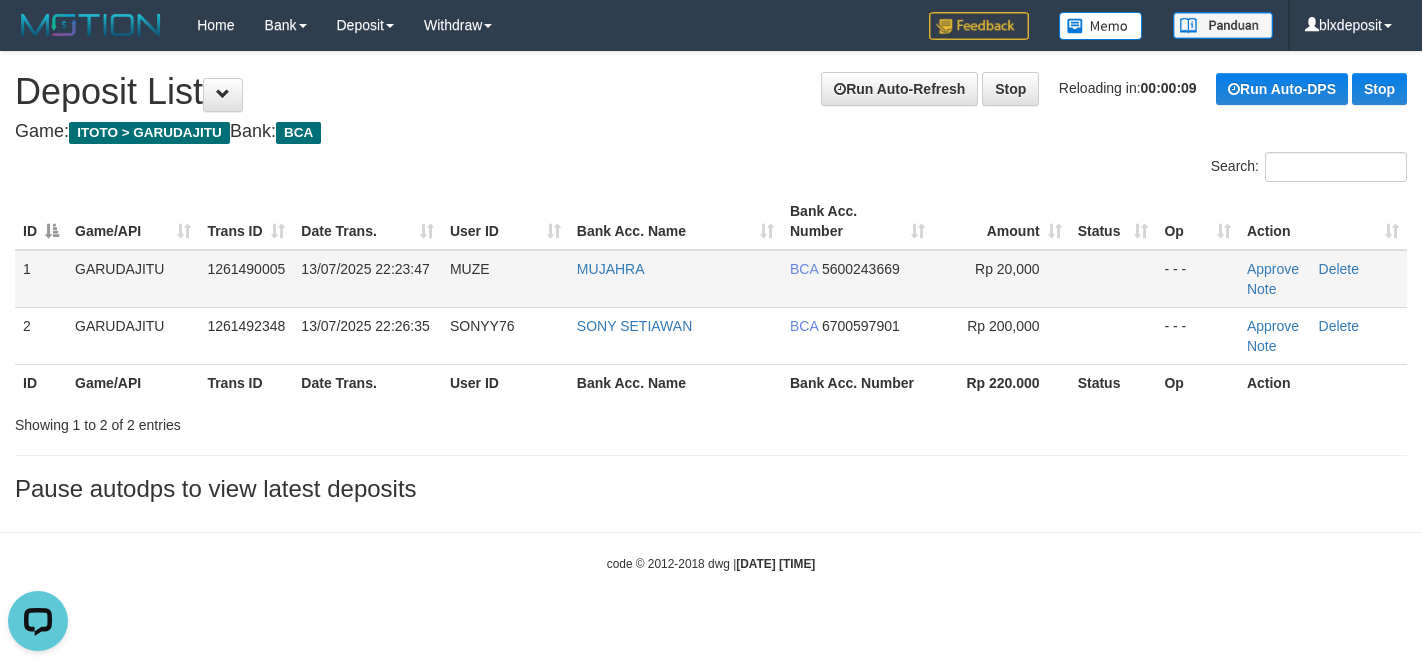 scroll, scrollTop: 0, scrollLeft: 0, axis: both 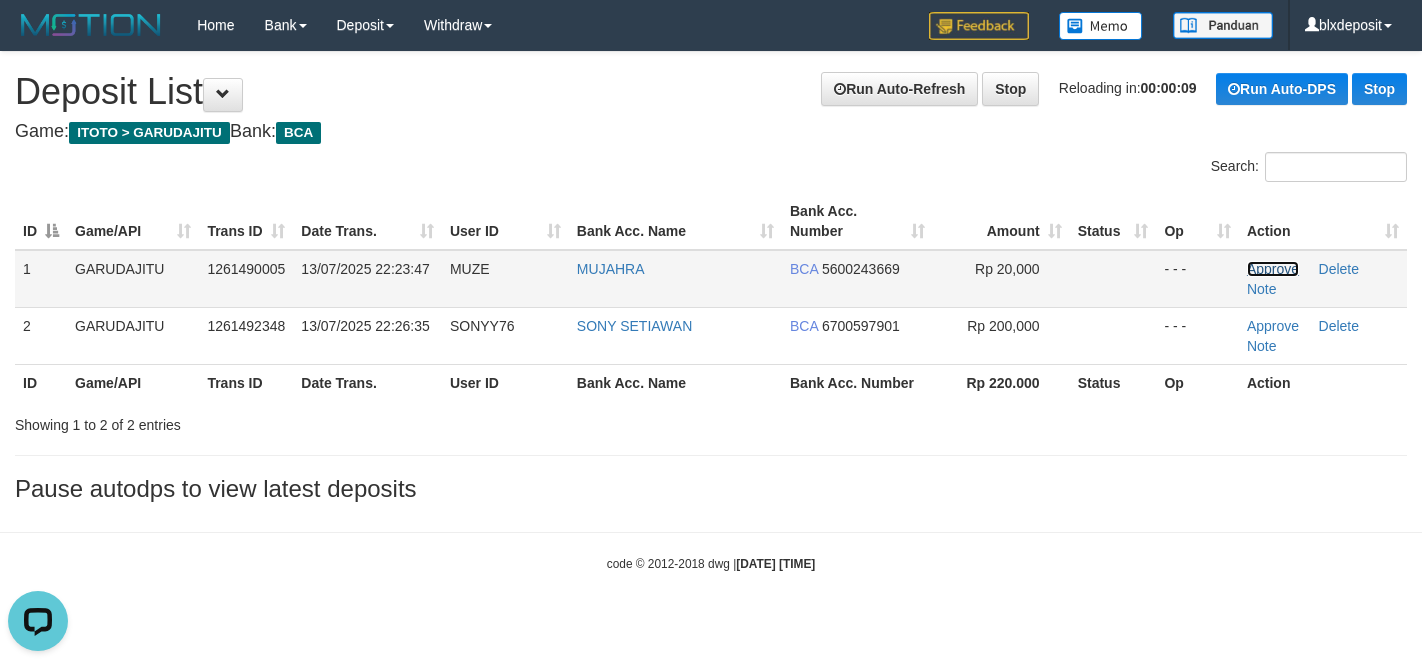 click on "Approve" at bounding box center [1273, 269] 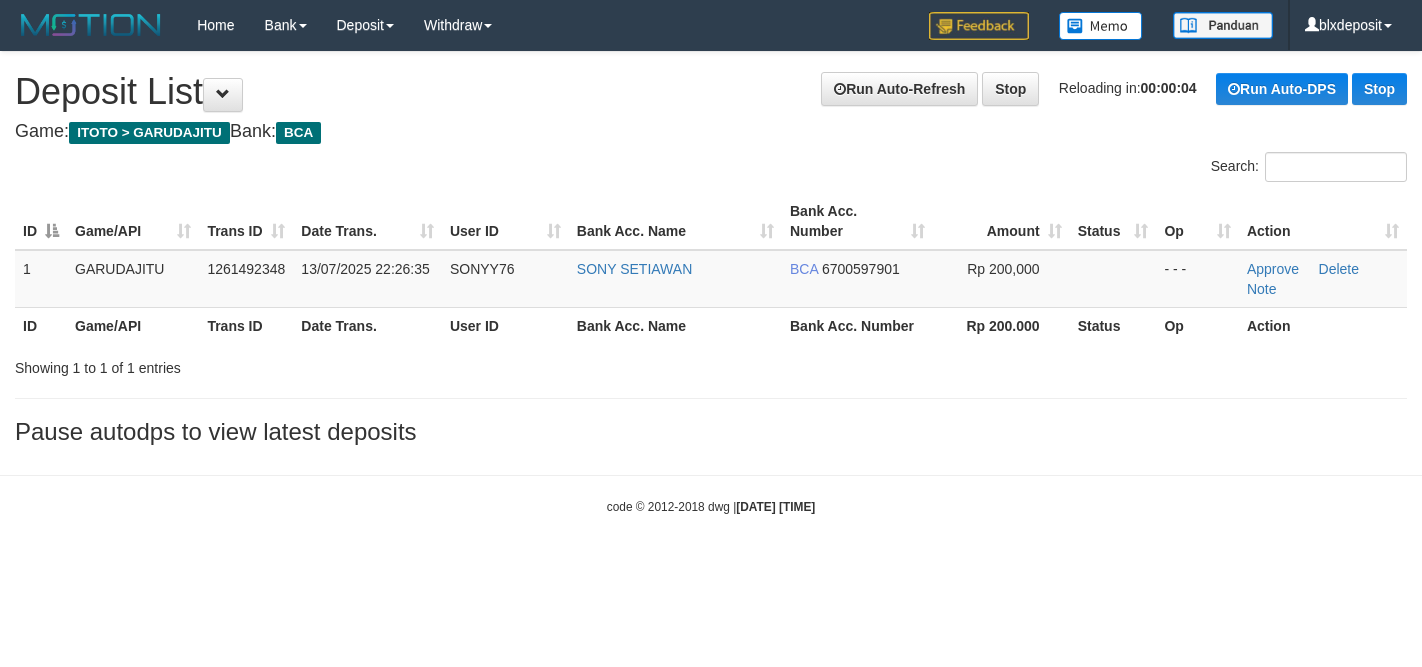 scroll, scrollTop: 0, scrollLeft: 0, axis: both 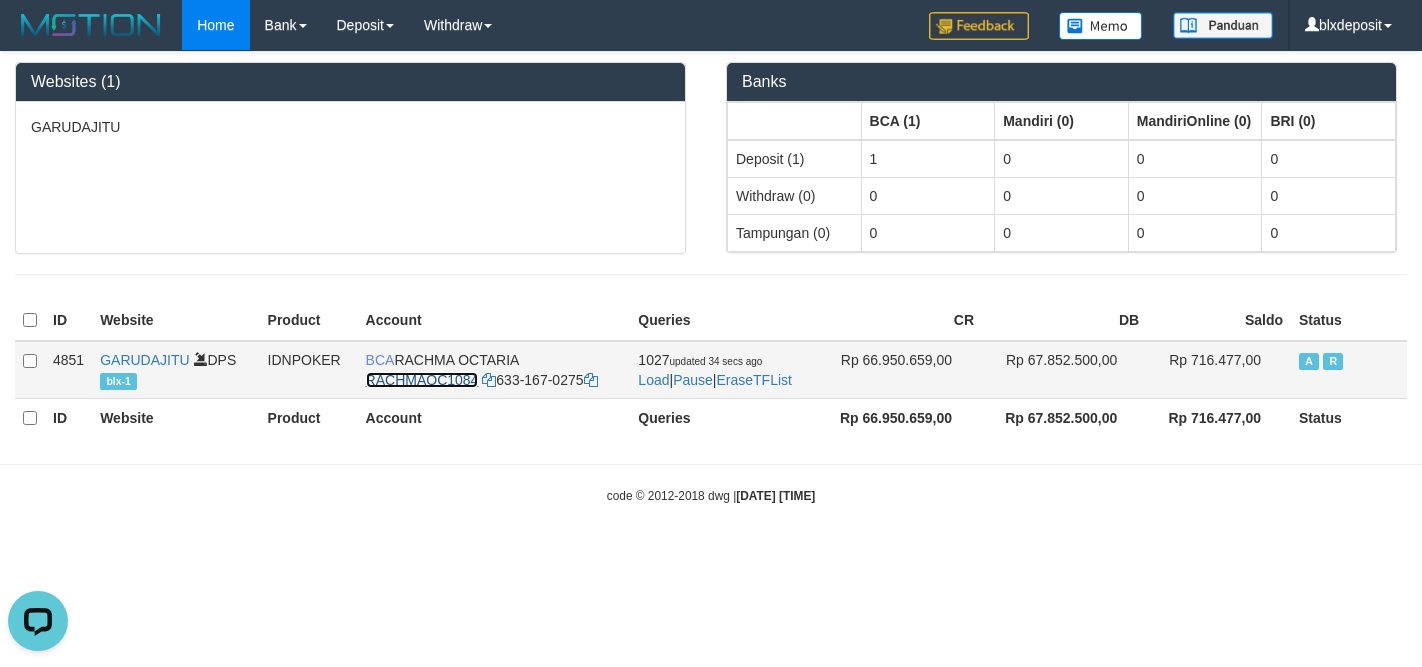 click on "RACHMAOC1084" at bounding box center [422, 380] 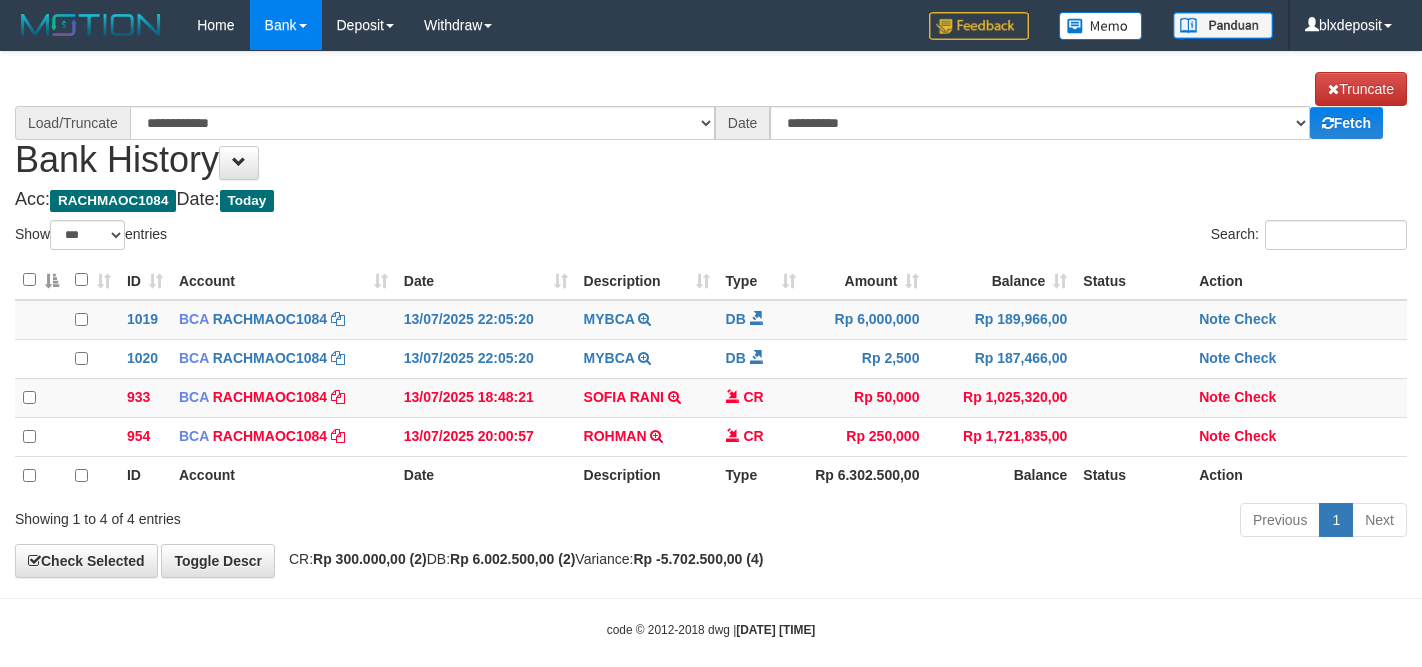 select on "***" 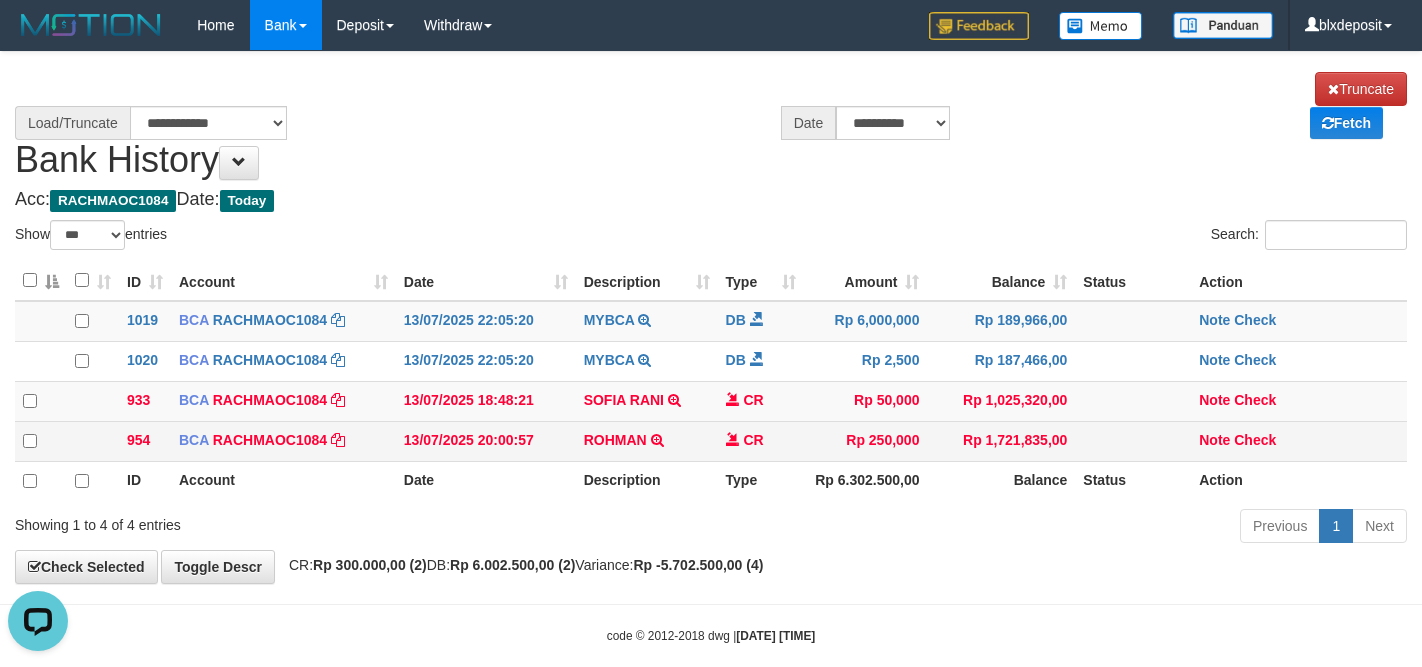 scroll, scrollTop: 0, scrollLeft: 0, axis: both 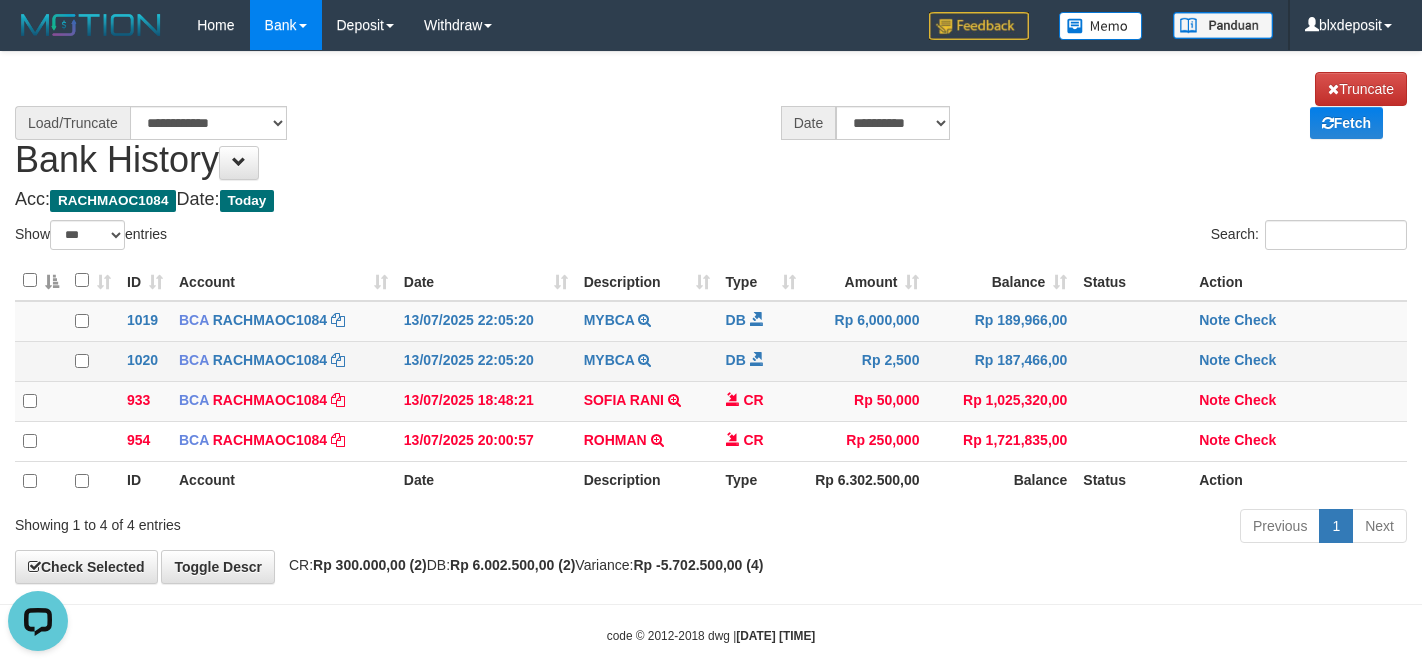 select on "****" 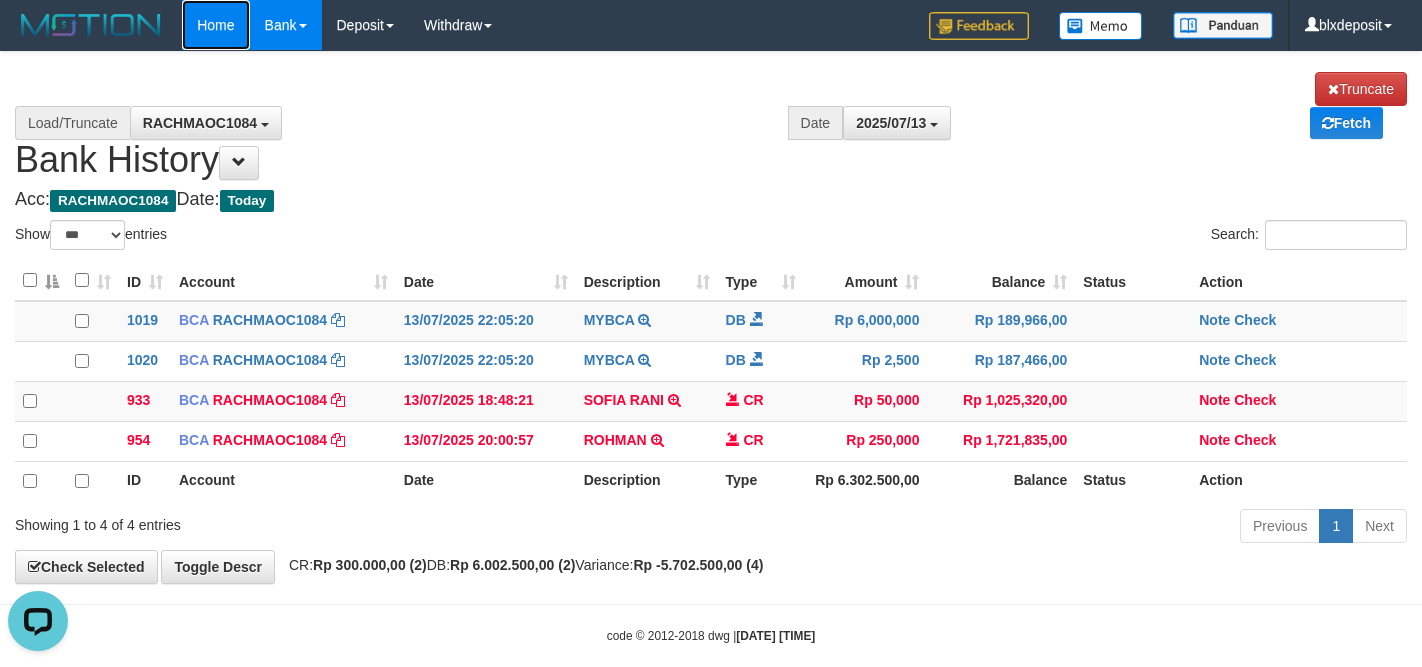 click on "Home" at bounding box center (215, 25) 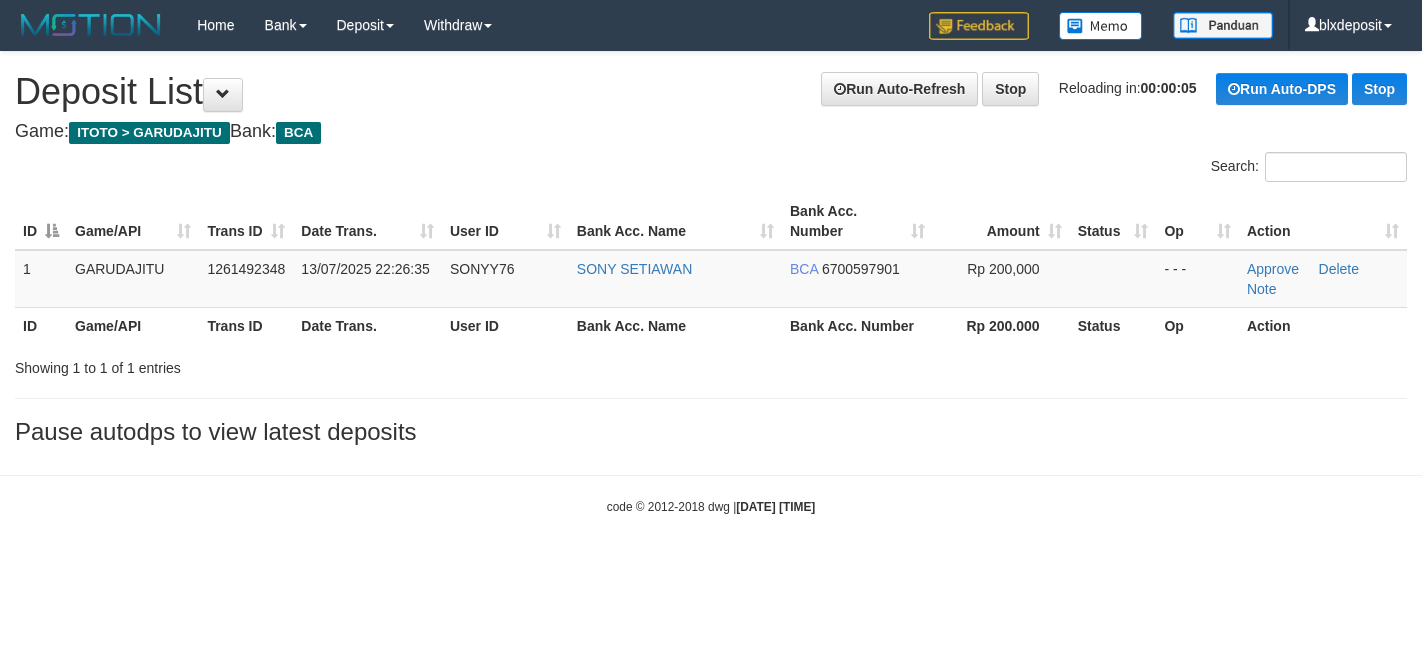 scroll, scrollTop: 0, scrollLeft: 0, axis: both 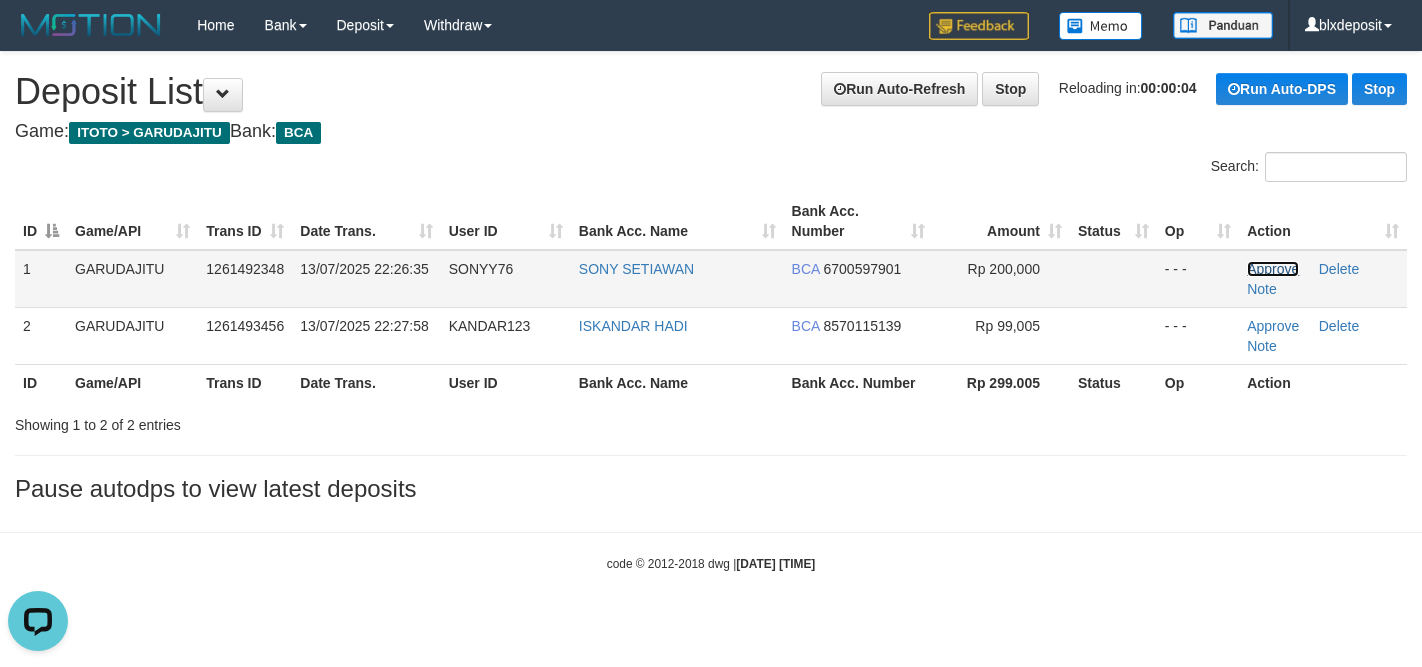 click on "Approve" at bounding box center [1273, 269] 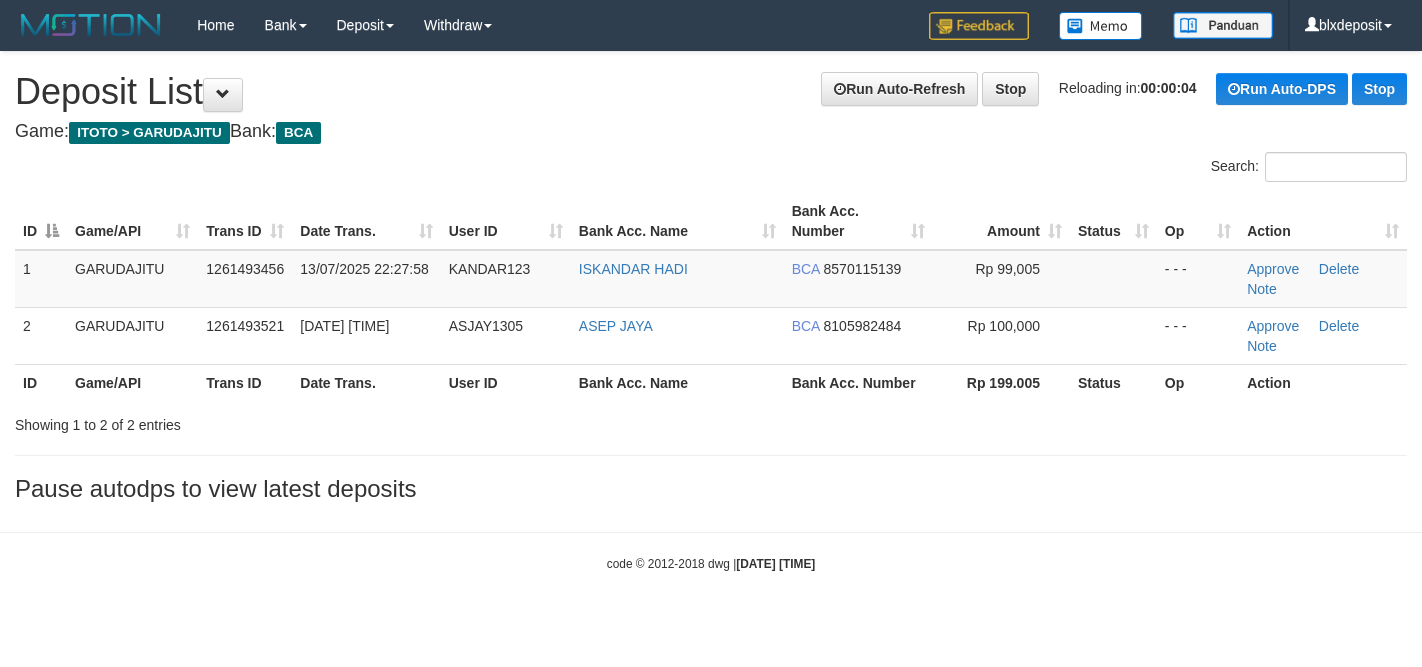 scroll, scrollTop: 0, scrollLeft: 0, axis: both 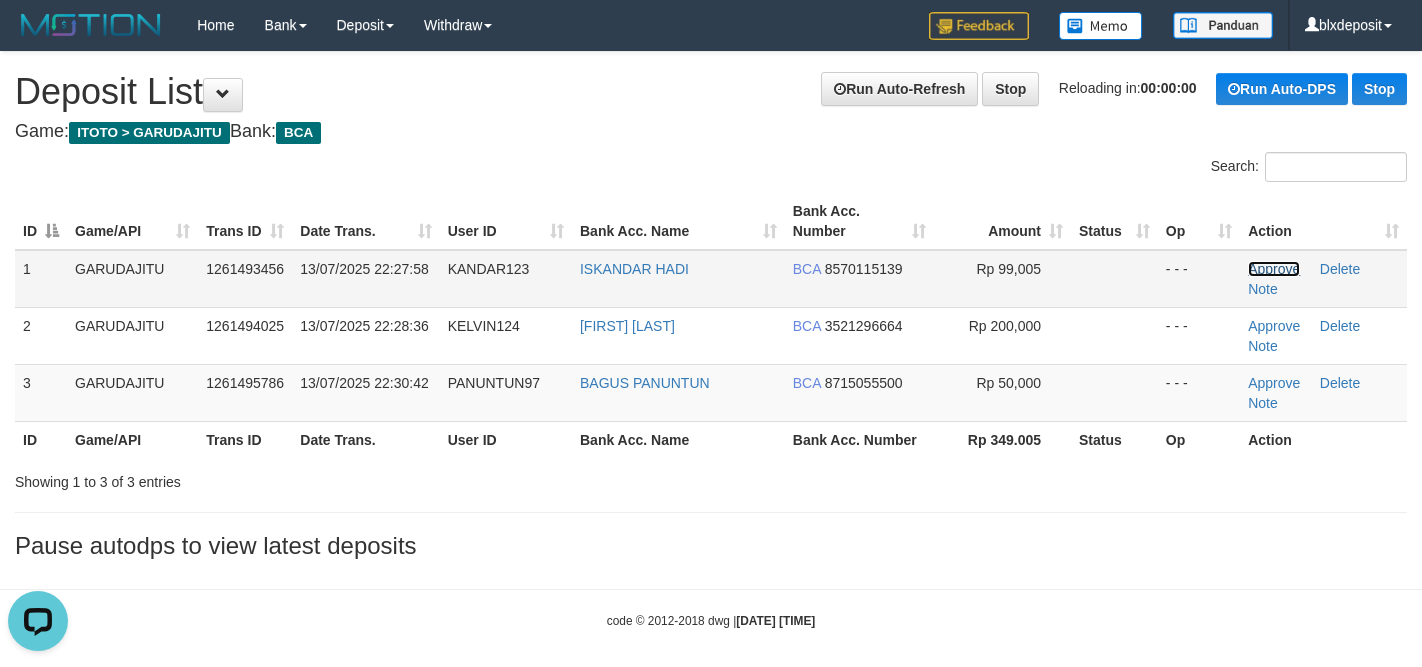 click on "Approve" at bounding box center (1274, 269) 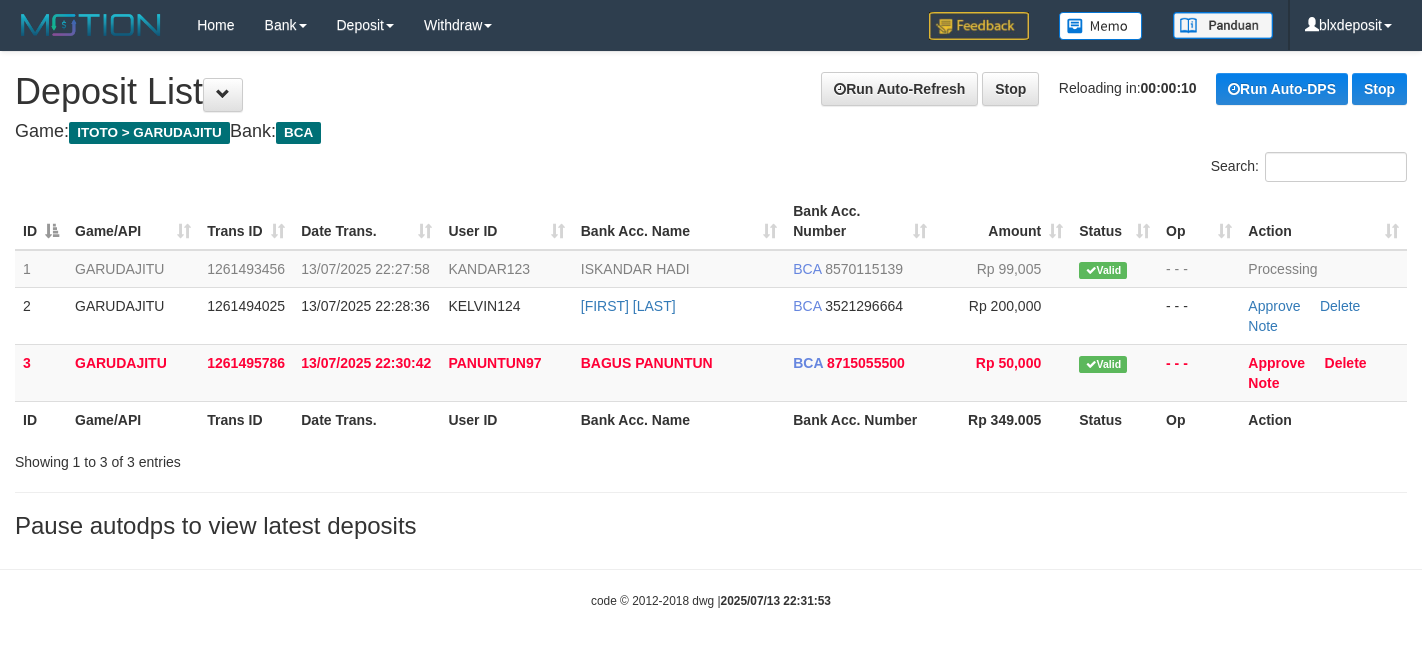 scroll, scrollTop: 0, scrollLeft: 0, axis: both 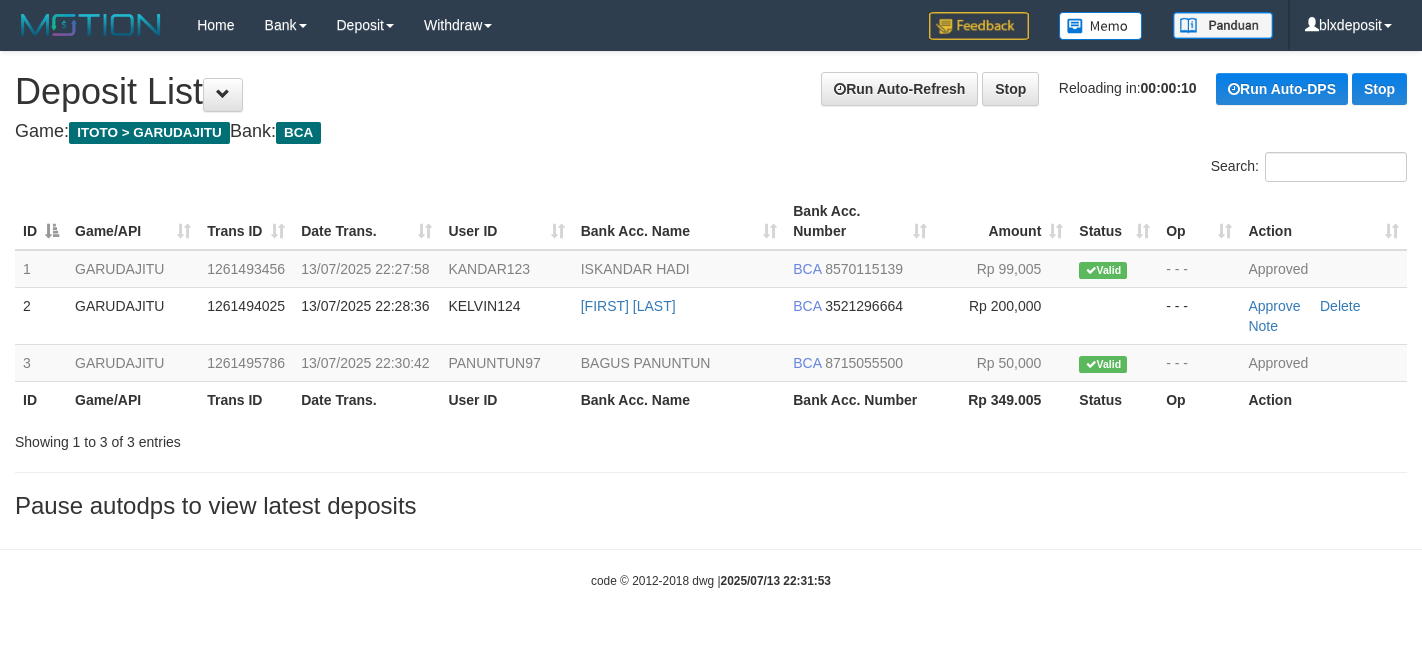 click on "Toggle navigation
Home
Bank
Account List
Load
By Website
Group
[ITOTO]													GARUDAJITU
By Load Group (DPS)
Group blx-1
Mutasi Bank
Search
Sync
Note Mutasi
Deposit
DPS Fetch" at bounding box center [711, 320] 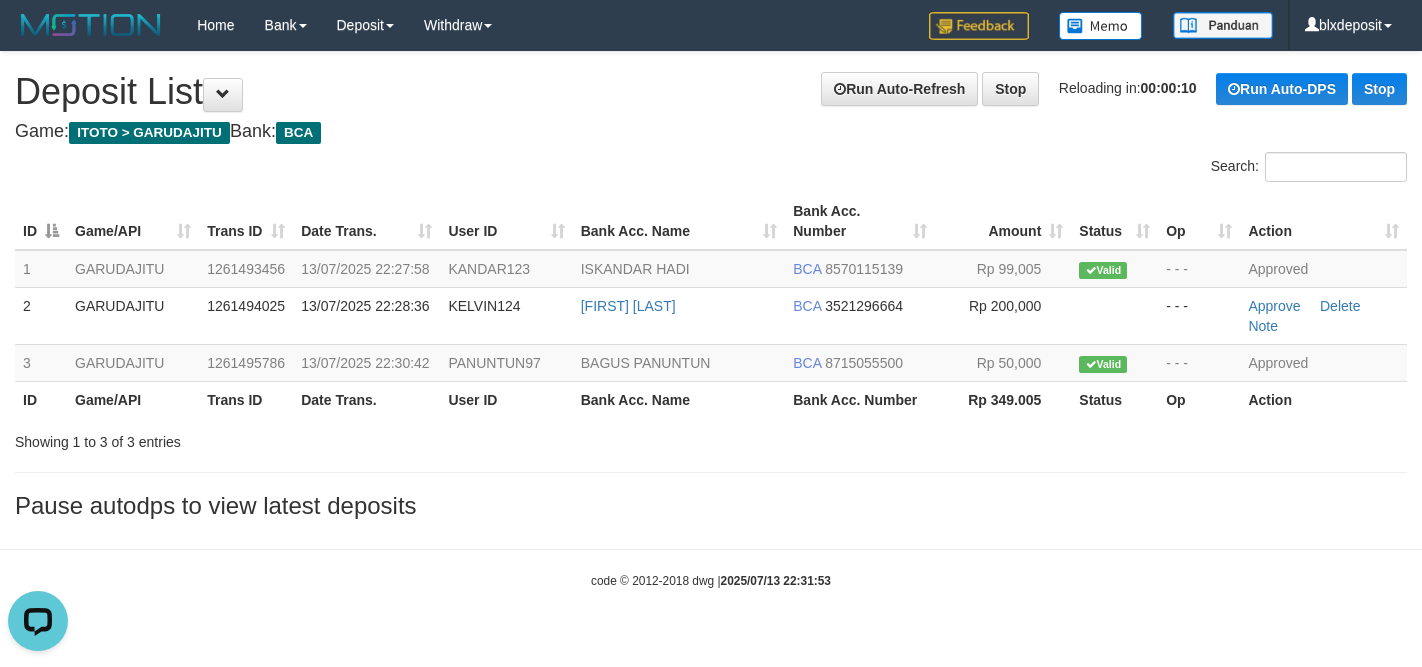 scroll, scrollTop: 0, scrollLeft: 0, axis: both 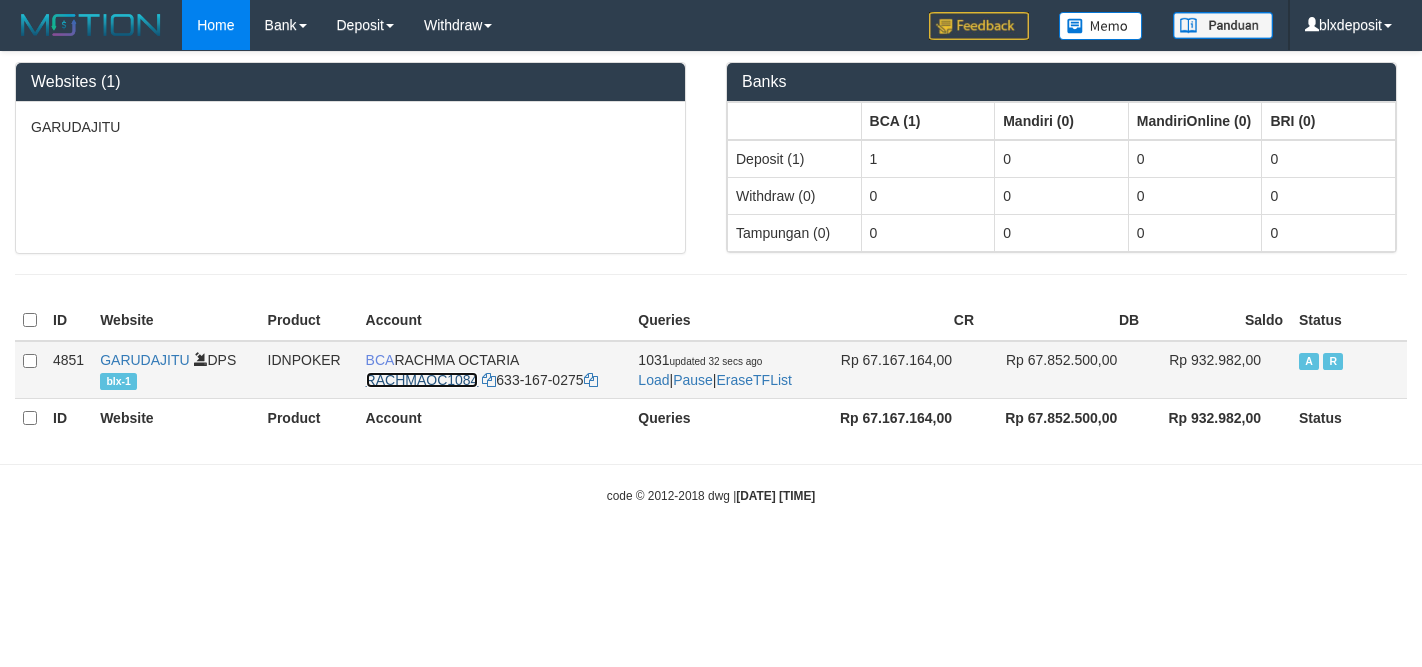 click on "RACHMAOC1084" at bounding box center [422, 380] 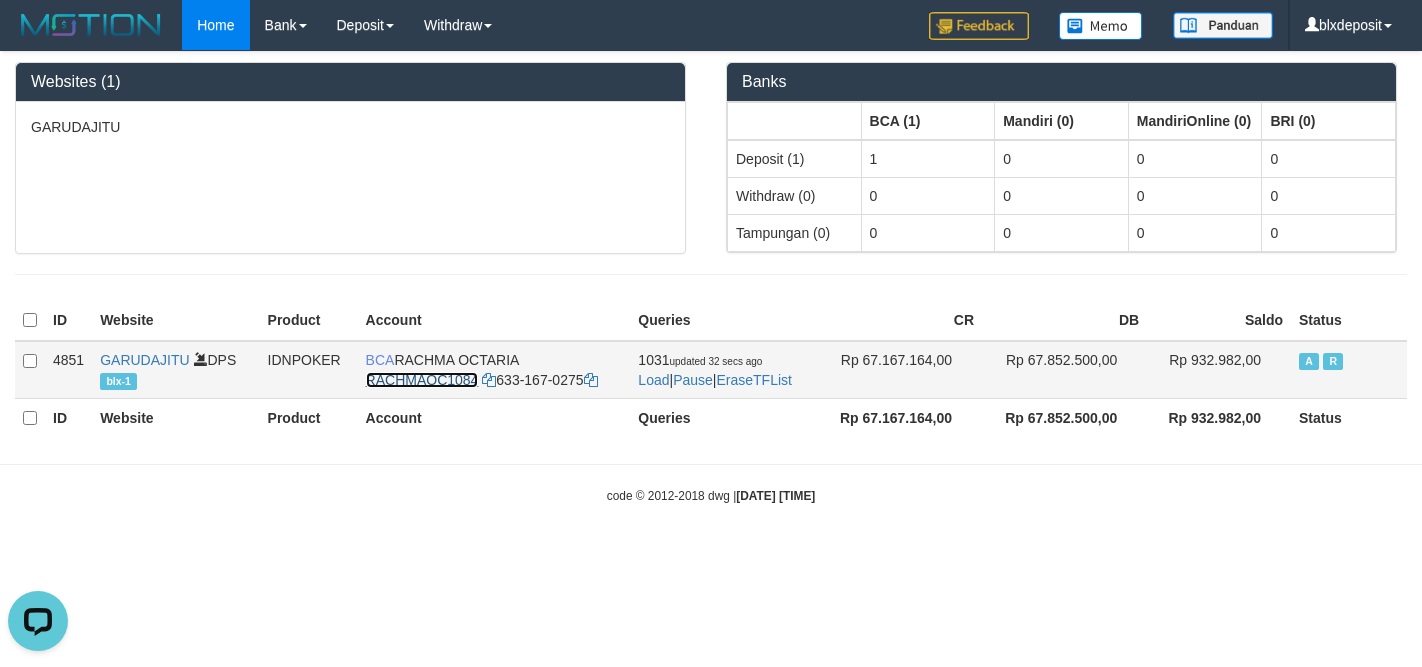 scroll, scrollTop: 0, scrollLeft: 0, axis: both 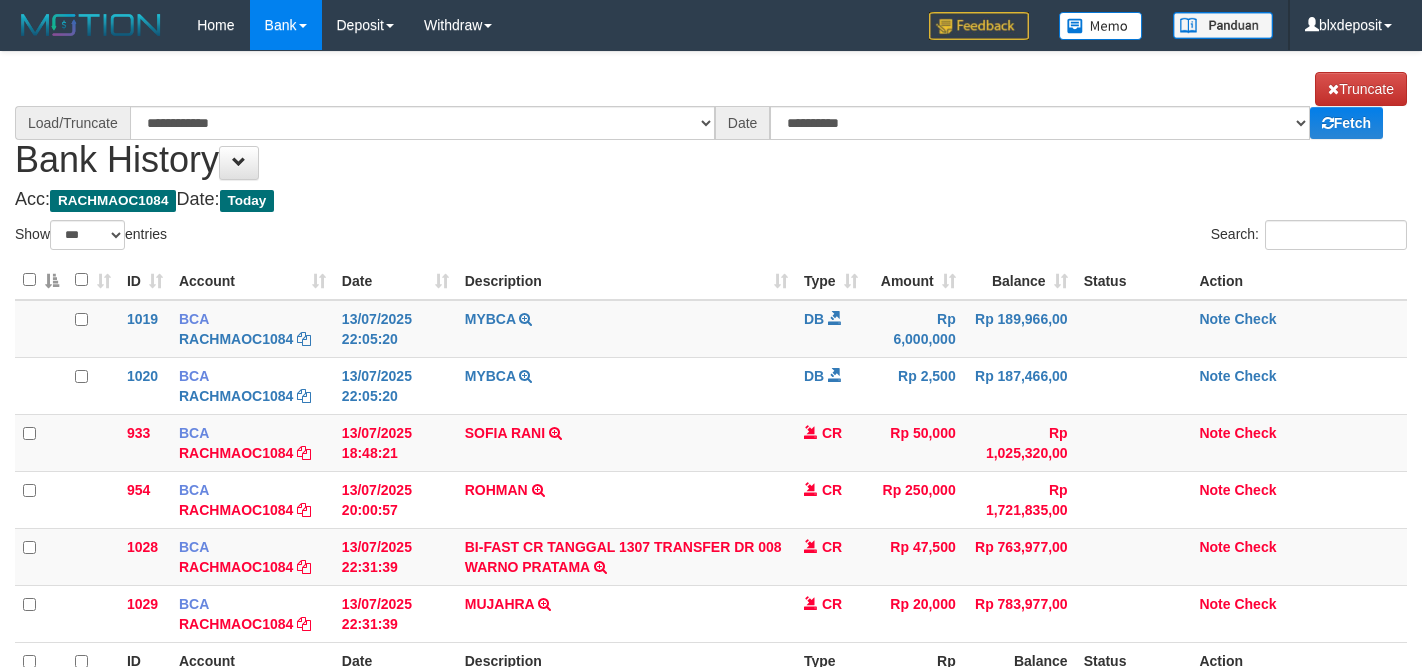 select on "***" 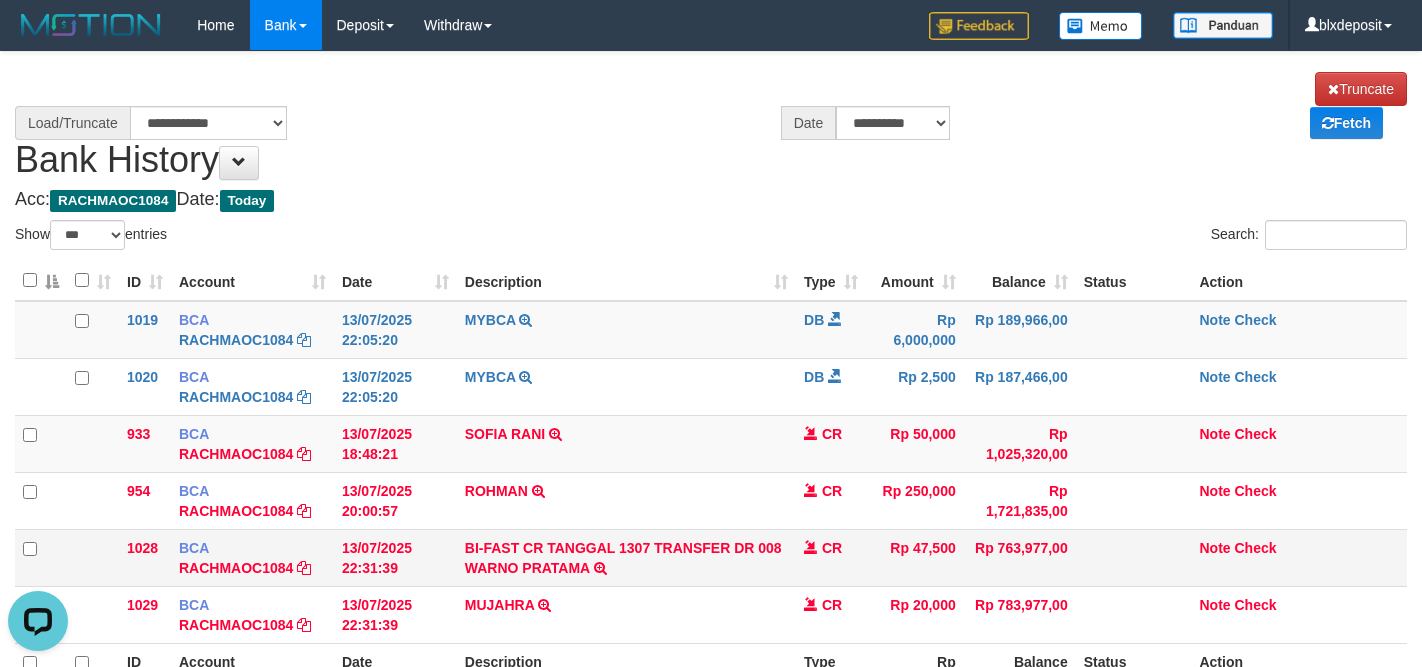 scroll, scrollTop: 0, scrollLeft: 0, axis: both 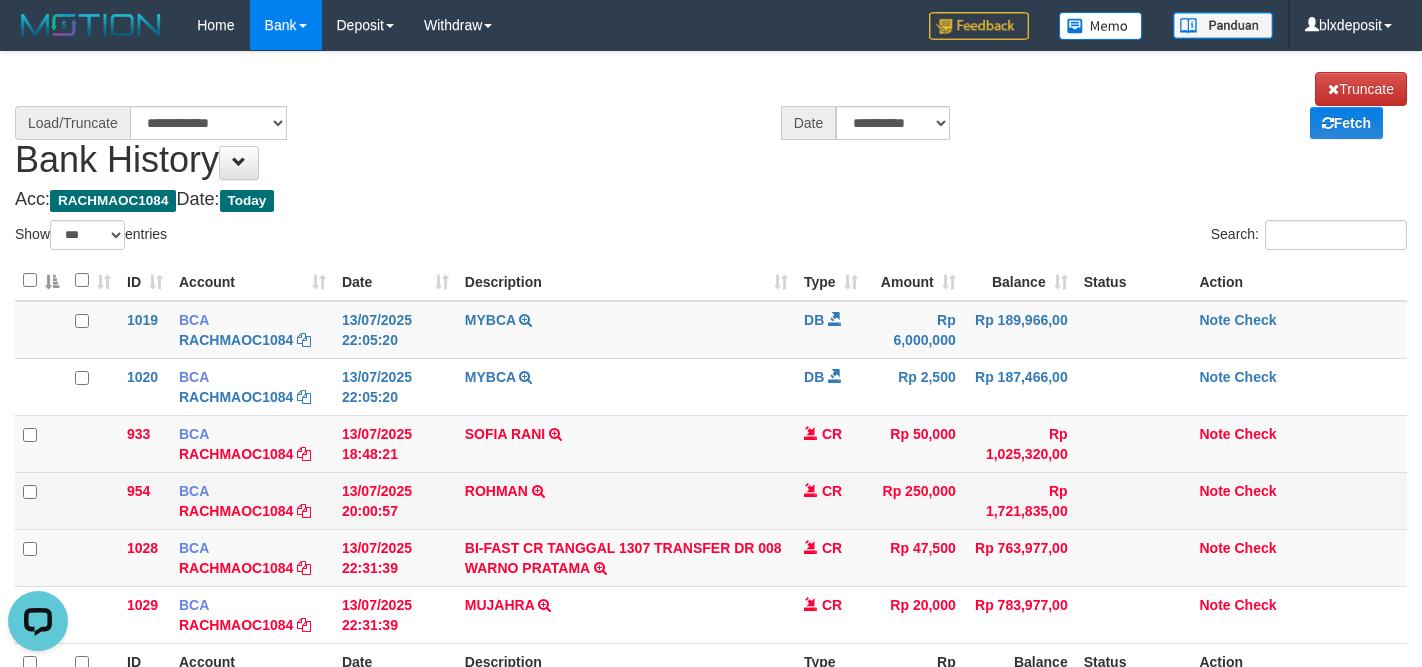 select on "****" 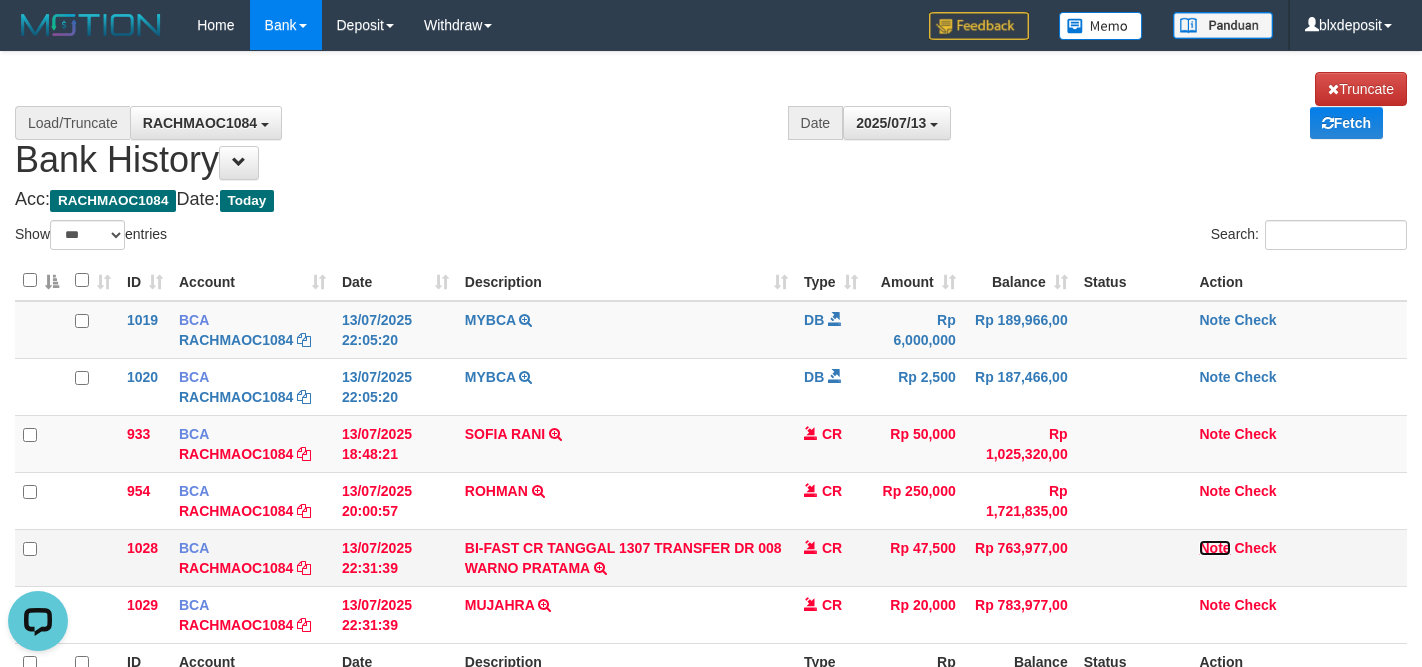 click on "Note" at bounding box center (1214, 548) 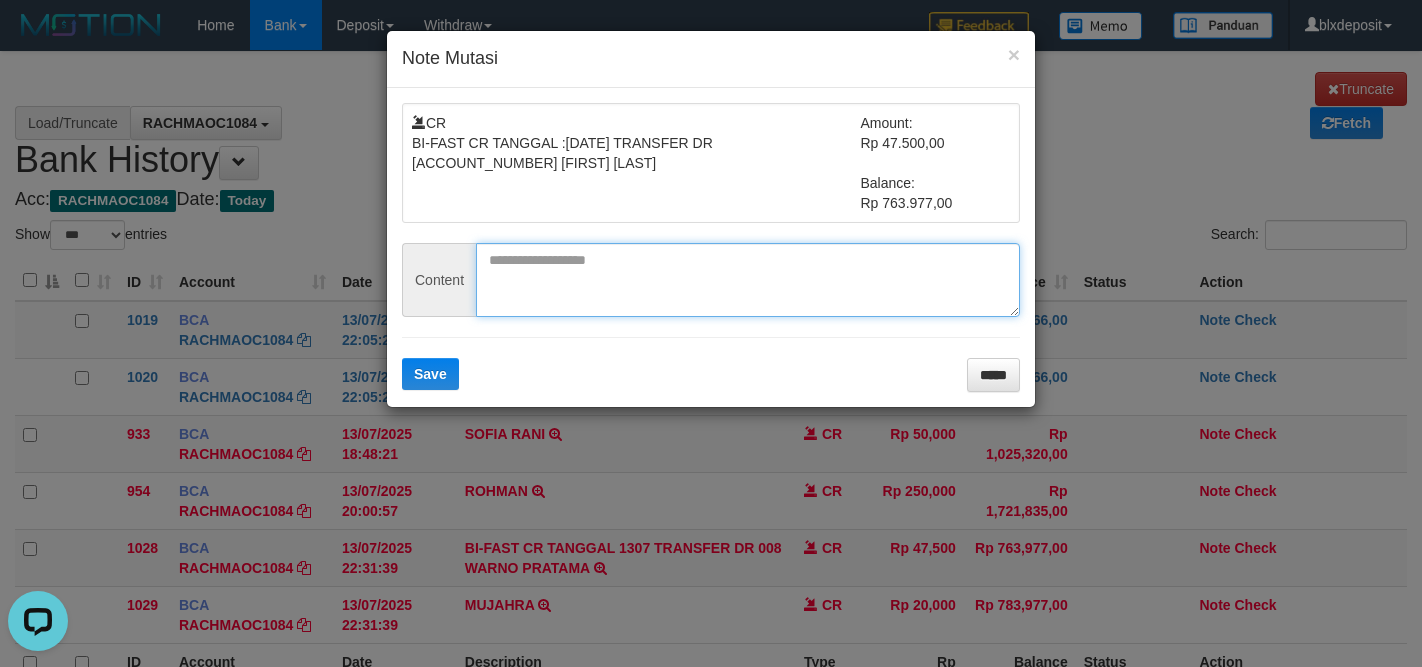 click at bounding box center [748, 280] 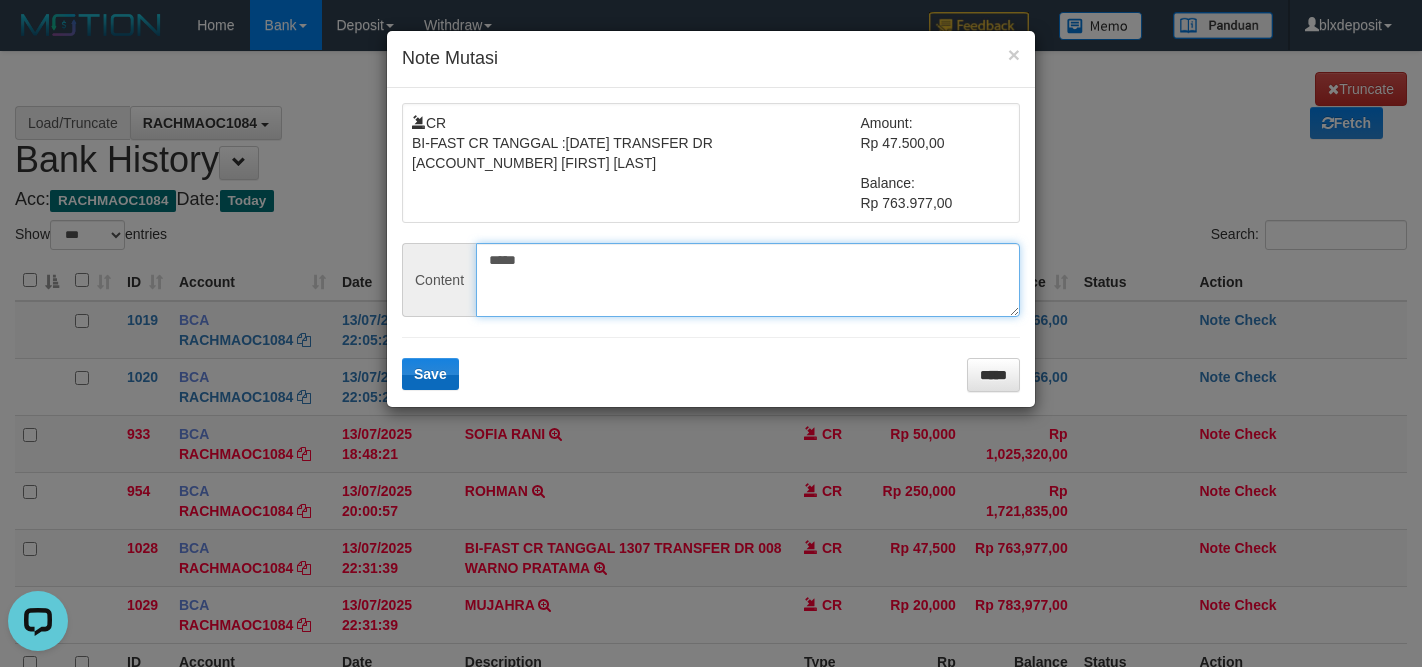 type on "*****" 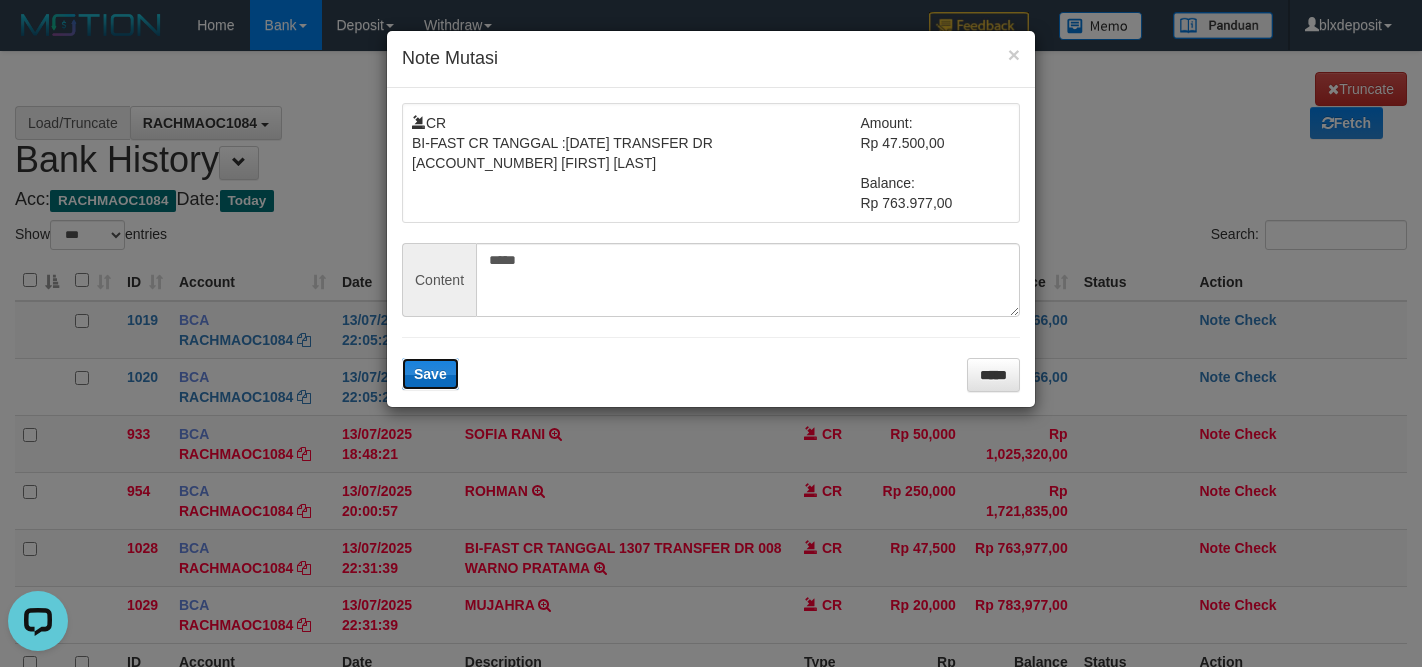 click on "Save" at bounding box center (430, 374) 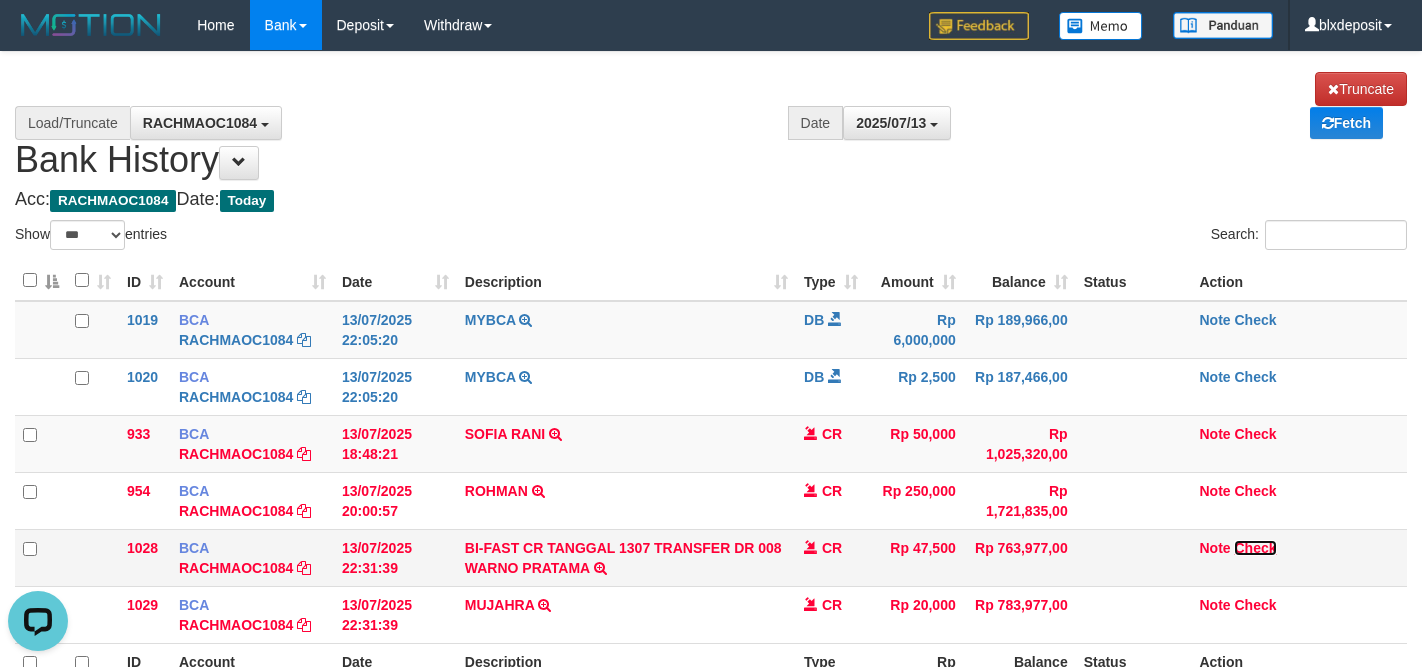 click on "Check" at bounding box center [1255, 548] 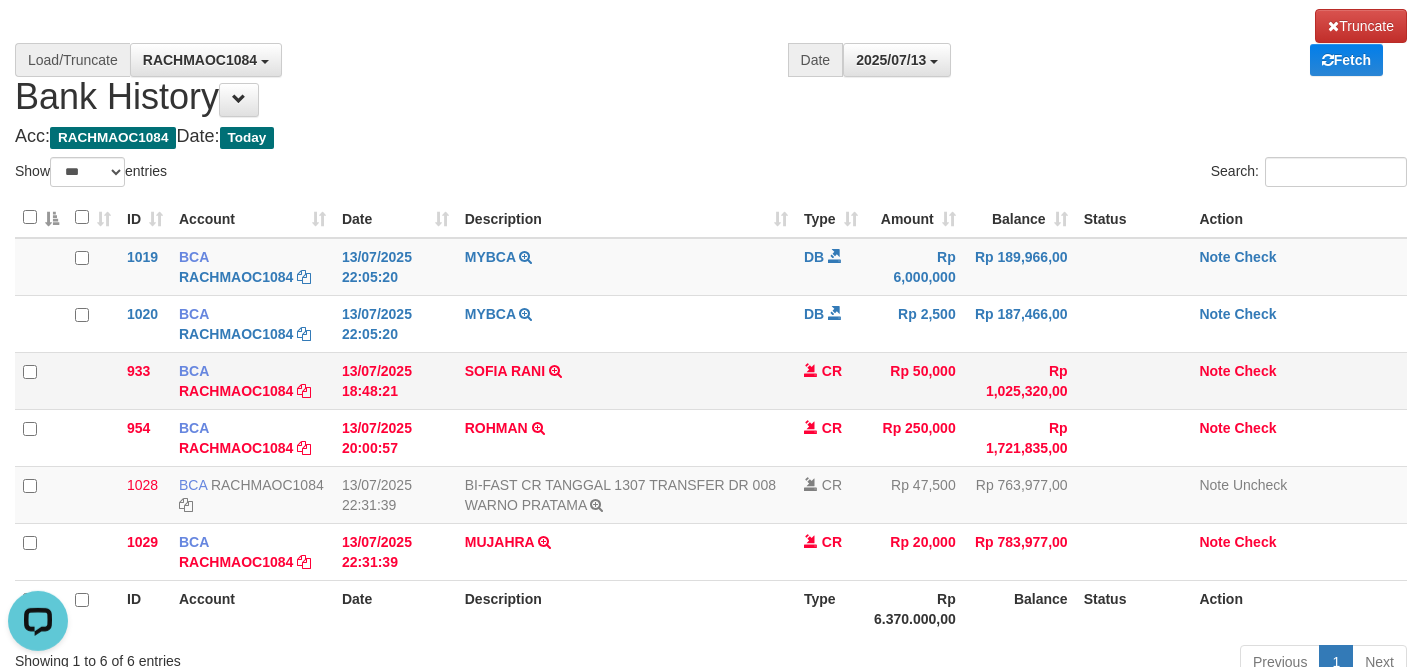 scroll, scrollTop: 102, scrollLeft: 0, axis: vertical 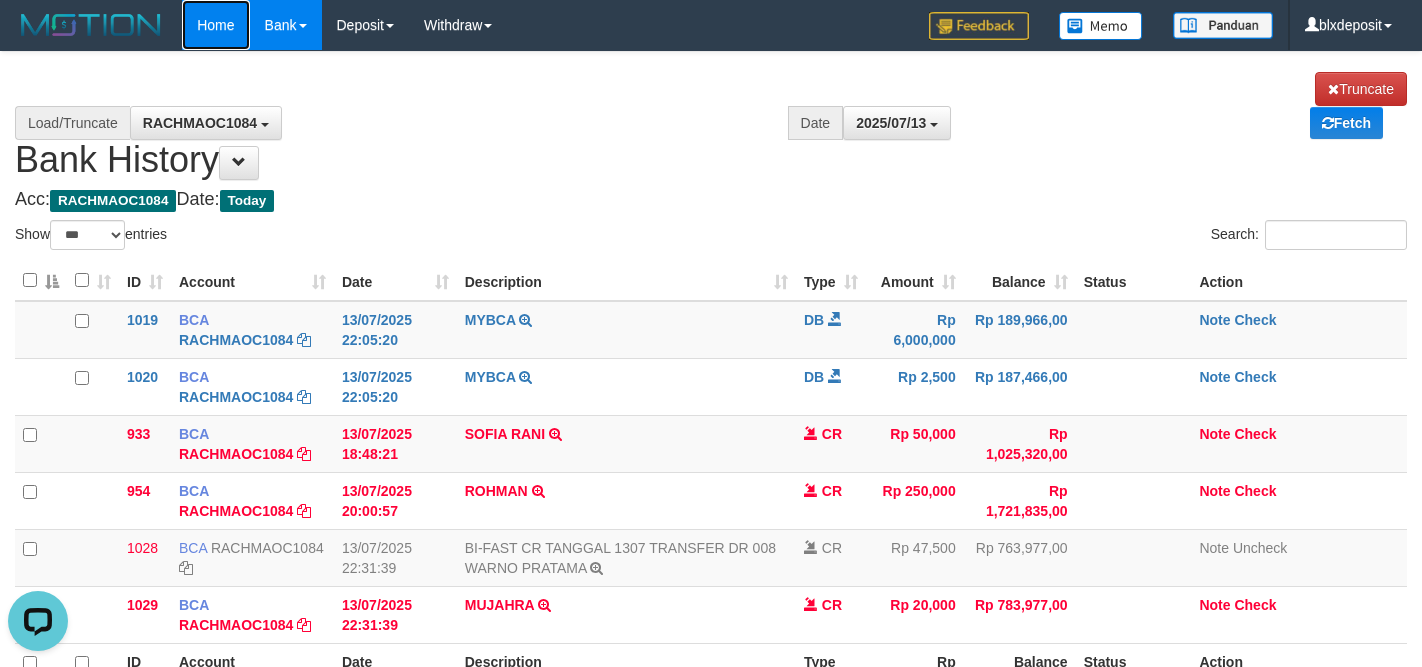 click on "Home" at bounding box center (215, 25) 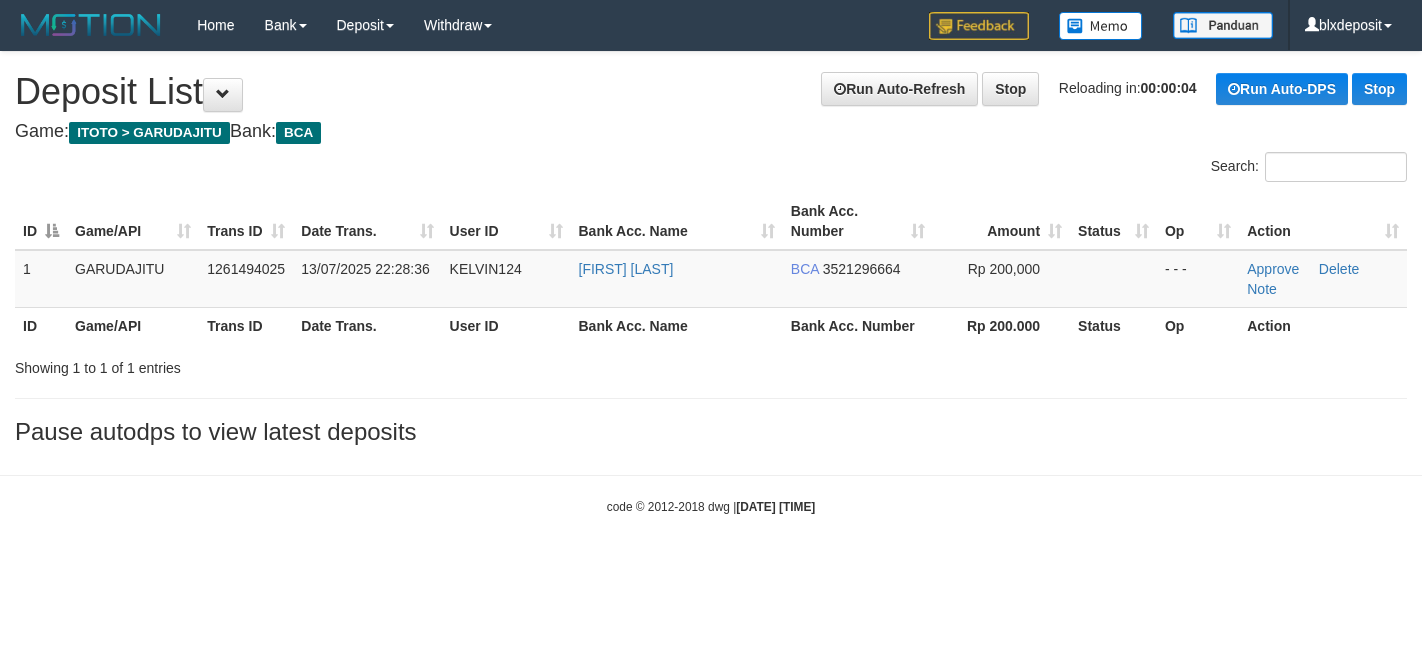 scroll, scrollTop: 0, scrollLeft: 0, axis: both 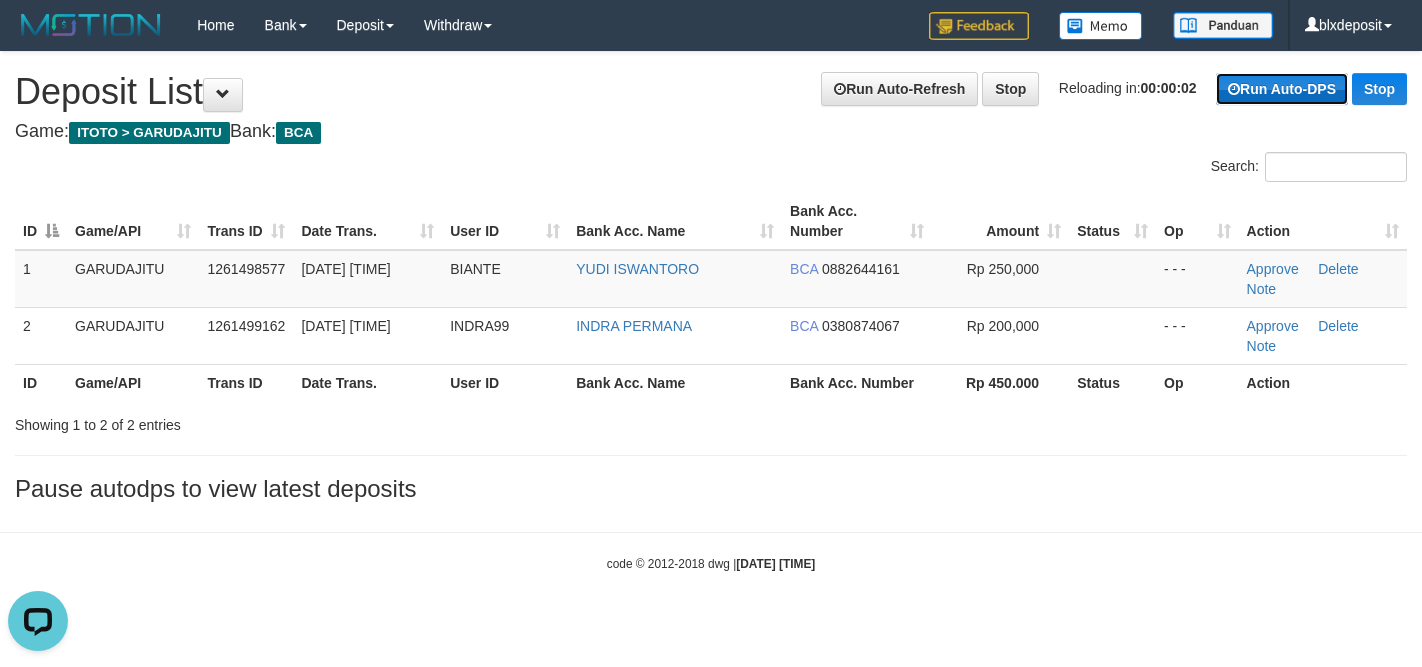 click on "Run Auto-DPS" at bounding box center [1282, 89] 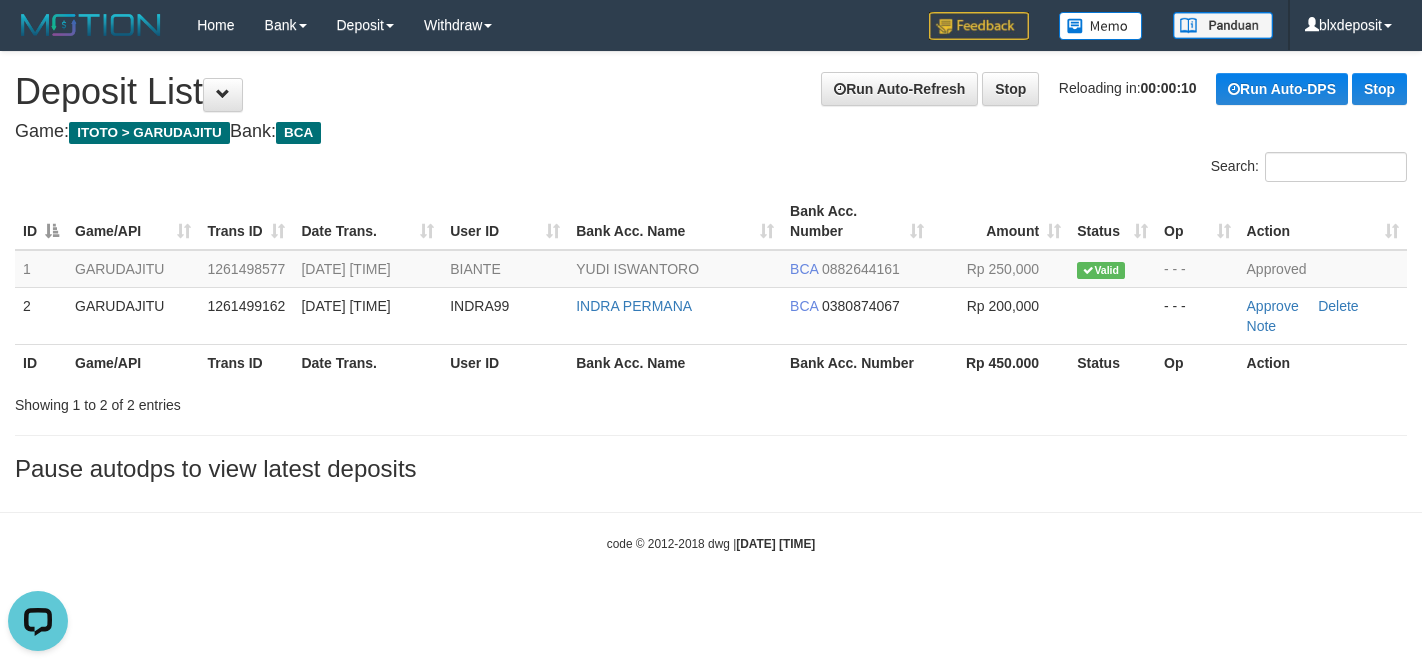 scroll, scrollTop: 0, scrollLeft: 0, axis: both 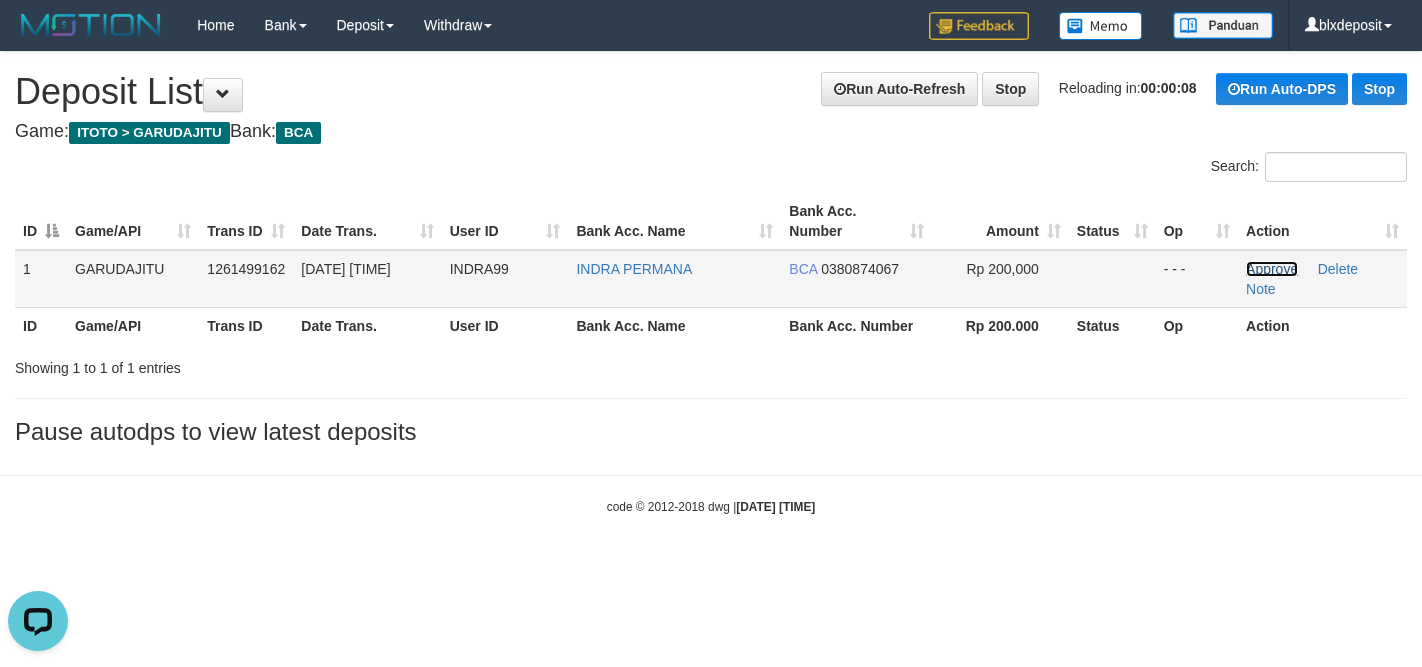 click on "Approve" at bounding box center (1272, 269) 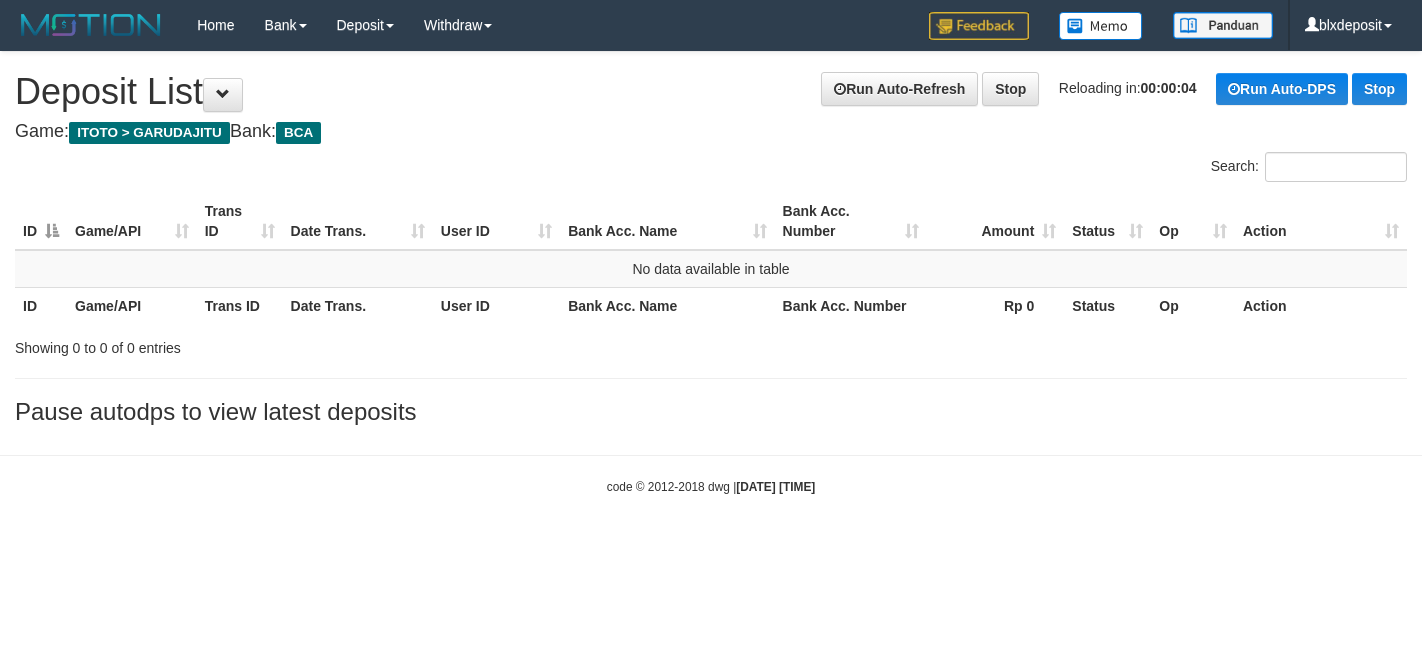 scroll, scrollTop: 0, scrollLeft: 0, axis: both 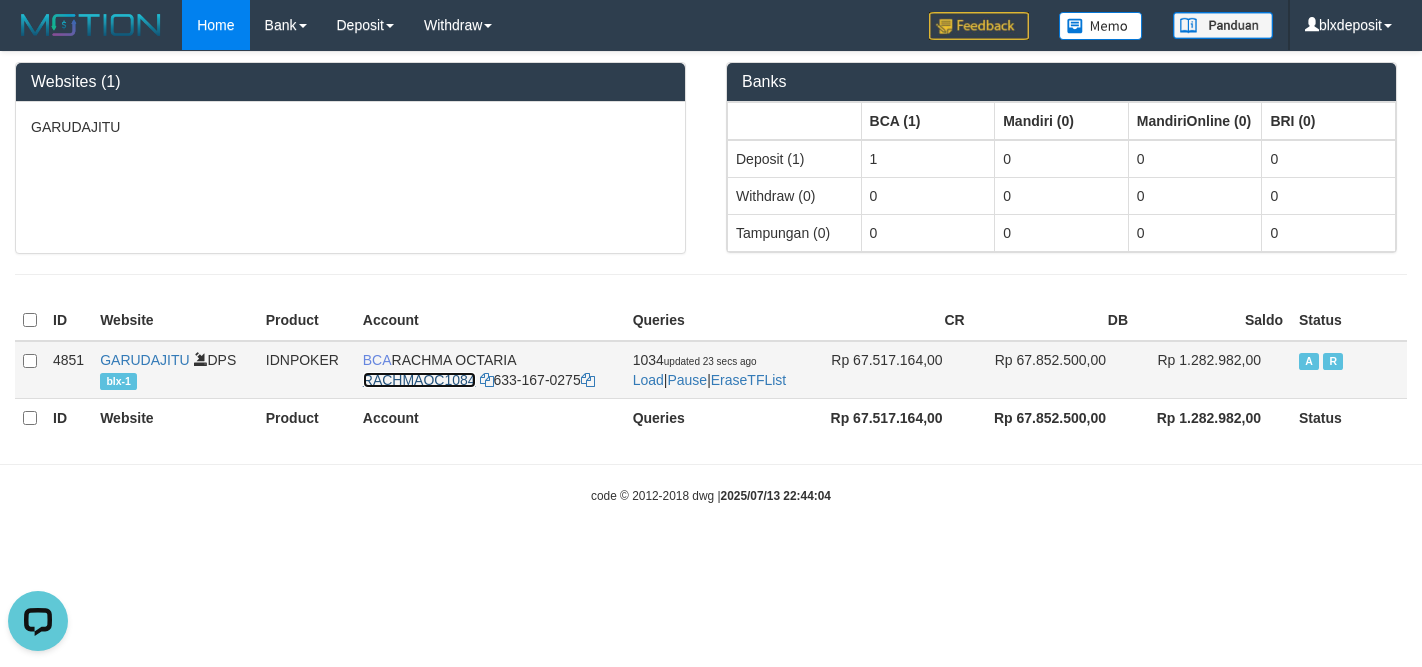 click on "RACHMAOC1084" at bounding box center [419, 380] 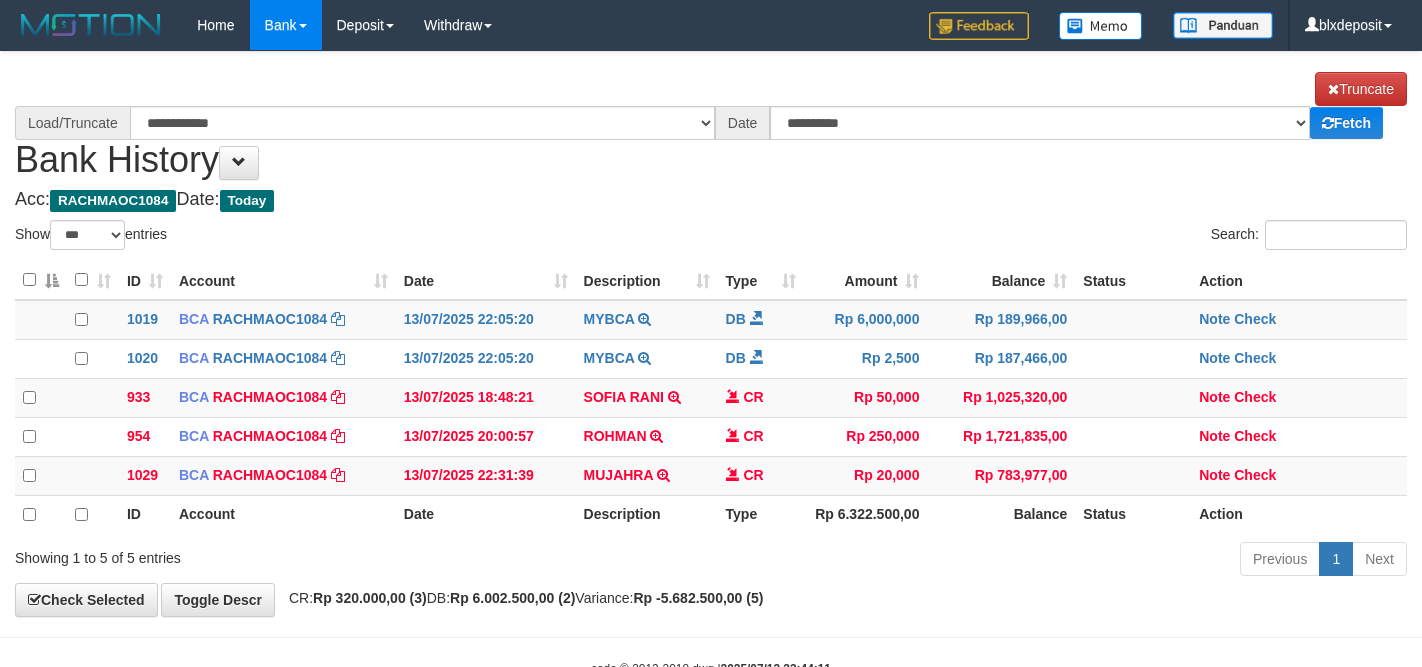 select on "***" 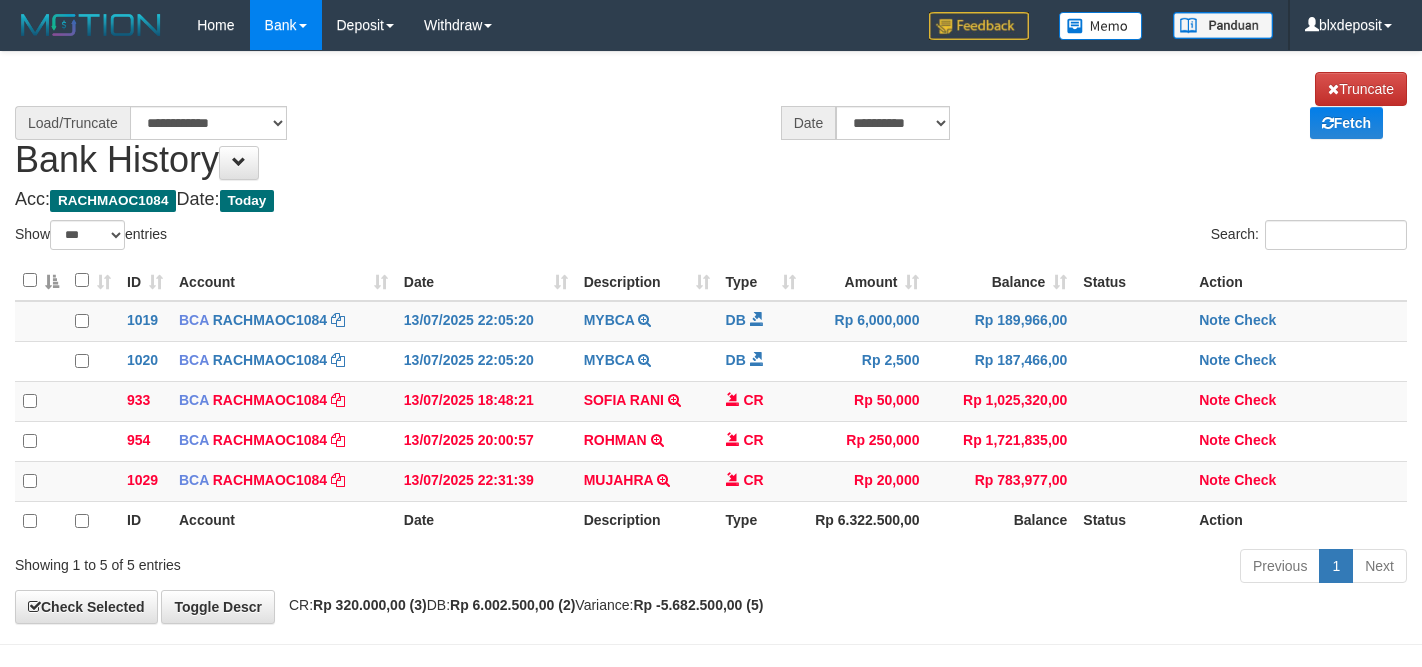 scroll, scrollTop: 0, scrollLeft: 0, axis: both 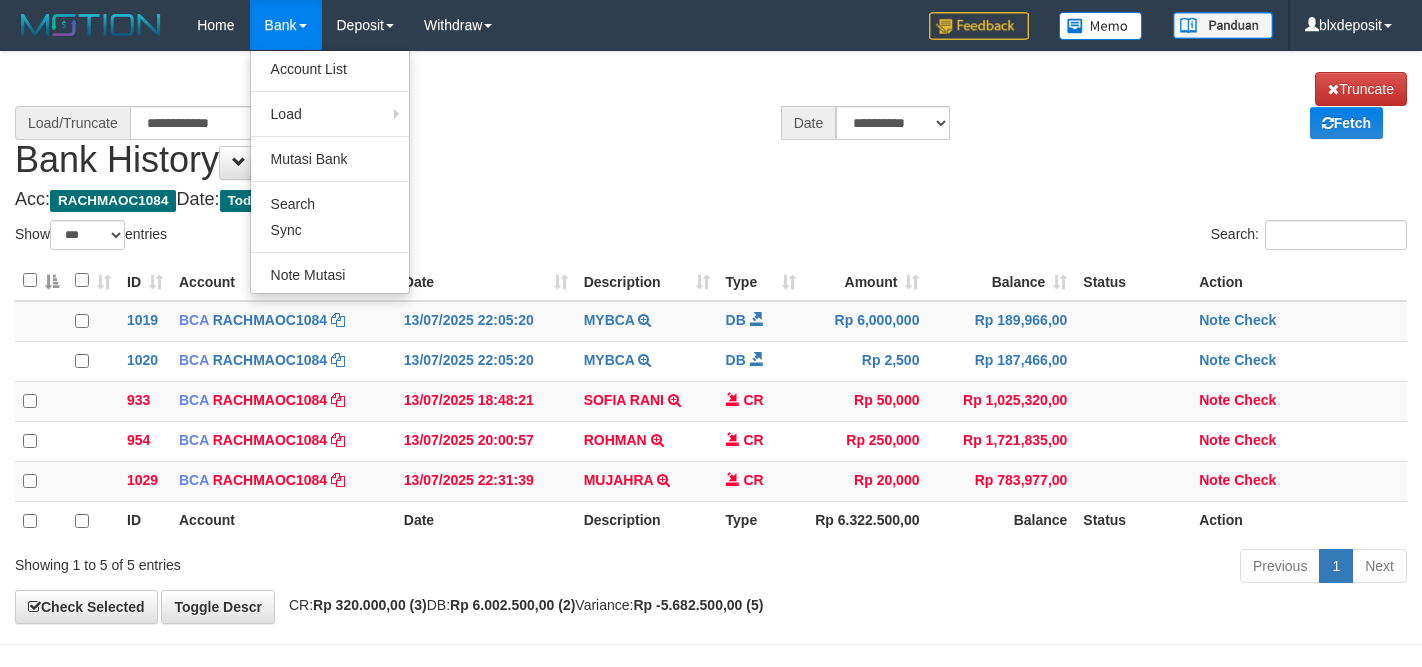 select on "****" 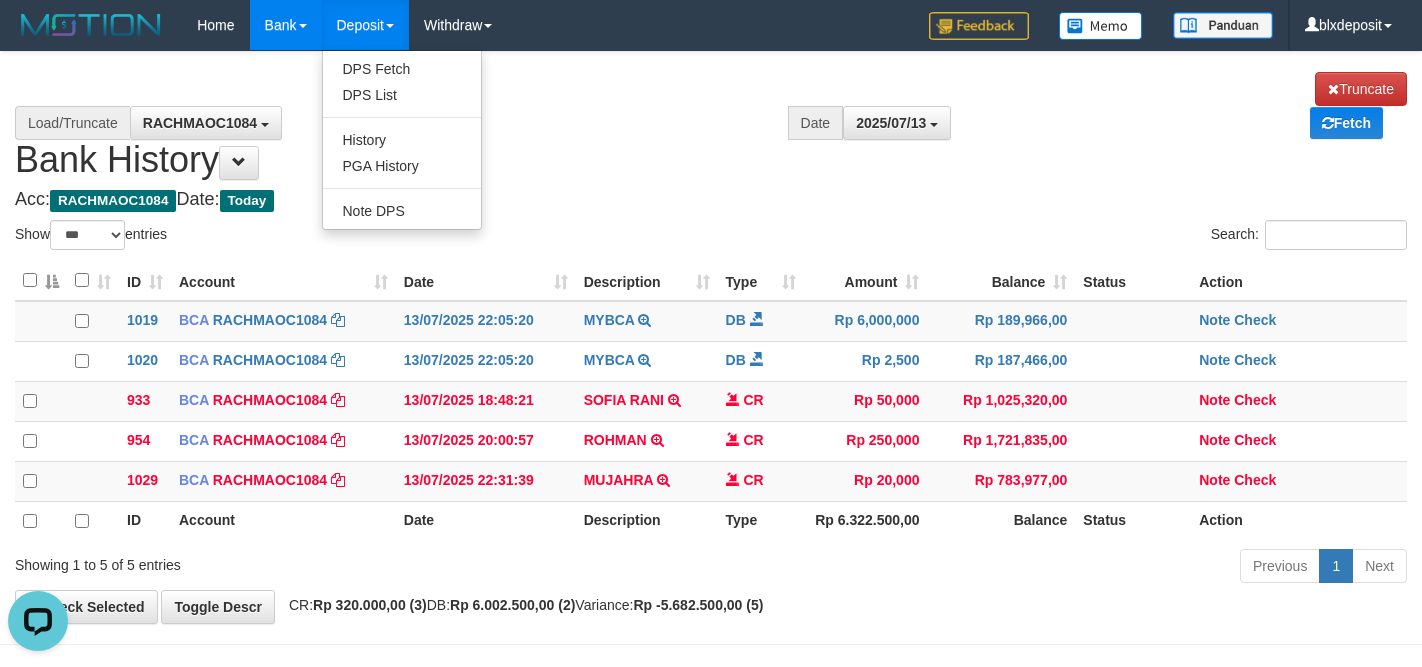 scroll, scrollTop: 0, scrollLeft: 0, axis: both 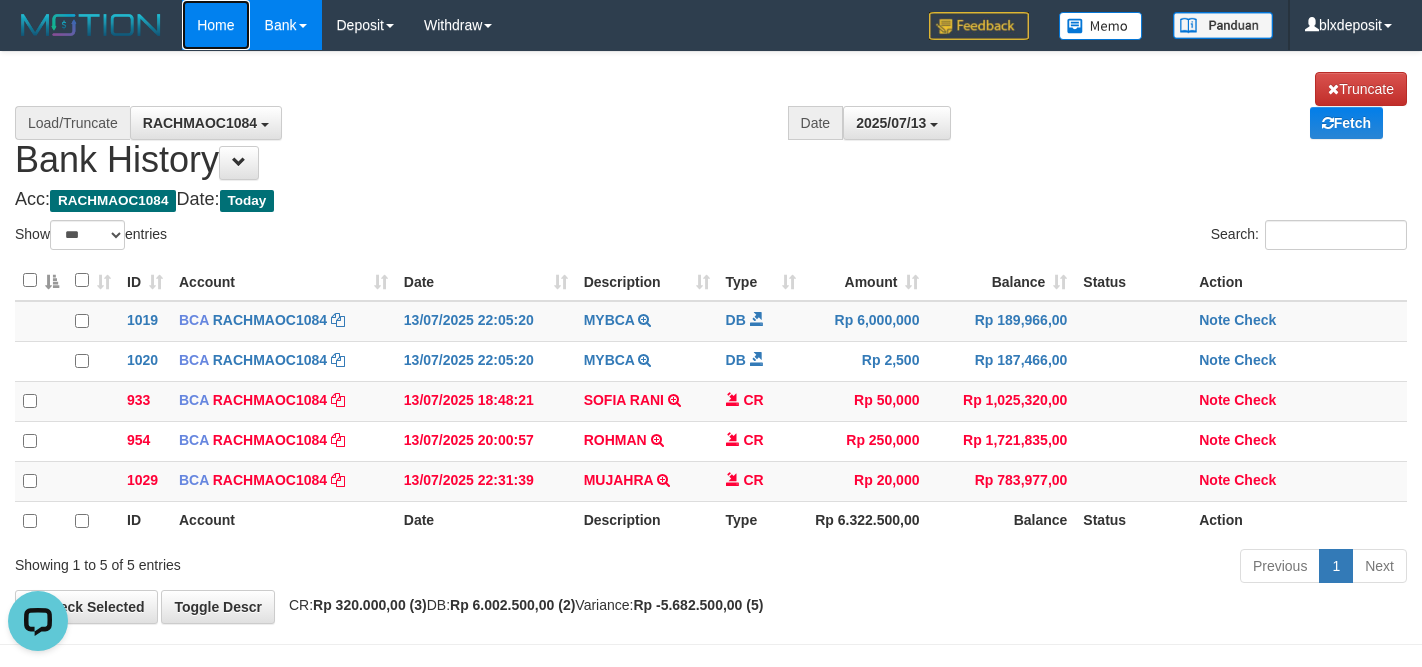 click on "Home" at bounding box center [215, 25] 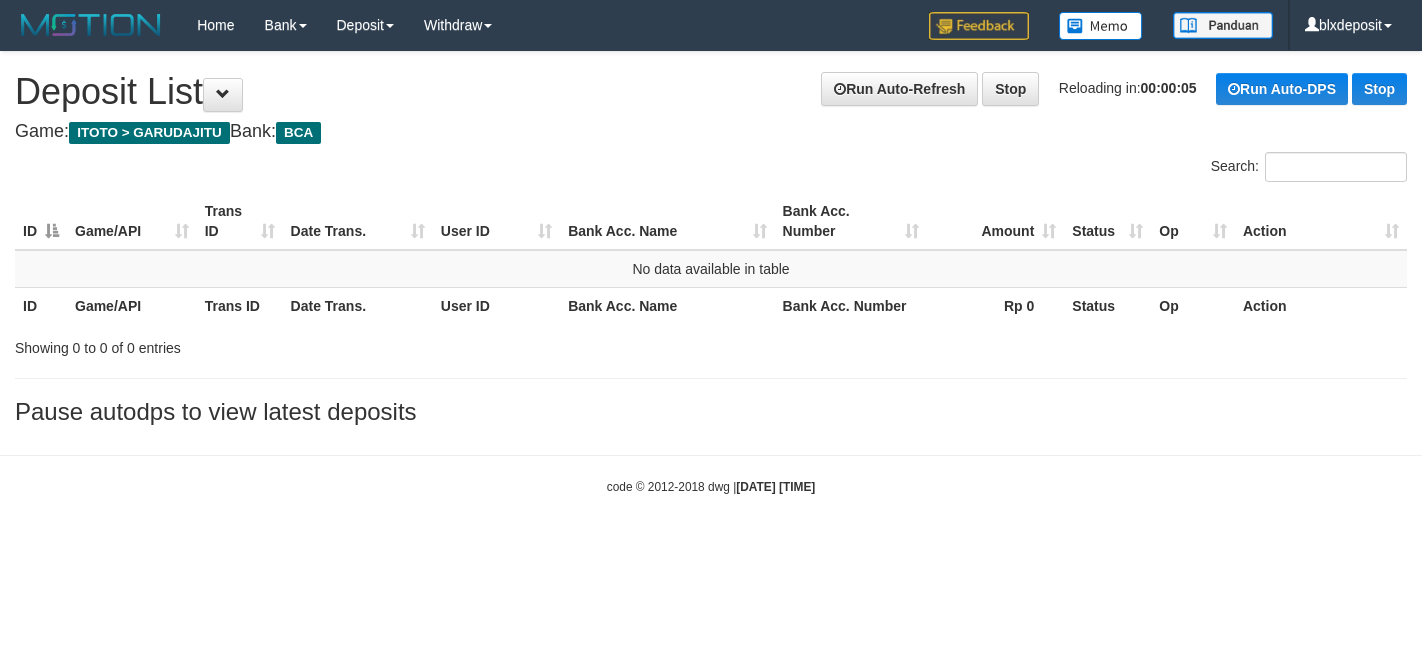 scroll, scrollTop: 0, scrollLeft: 0, axis: both 